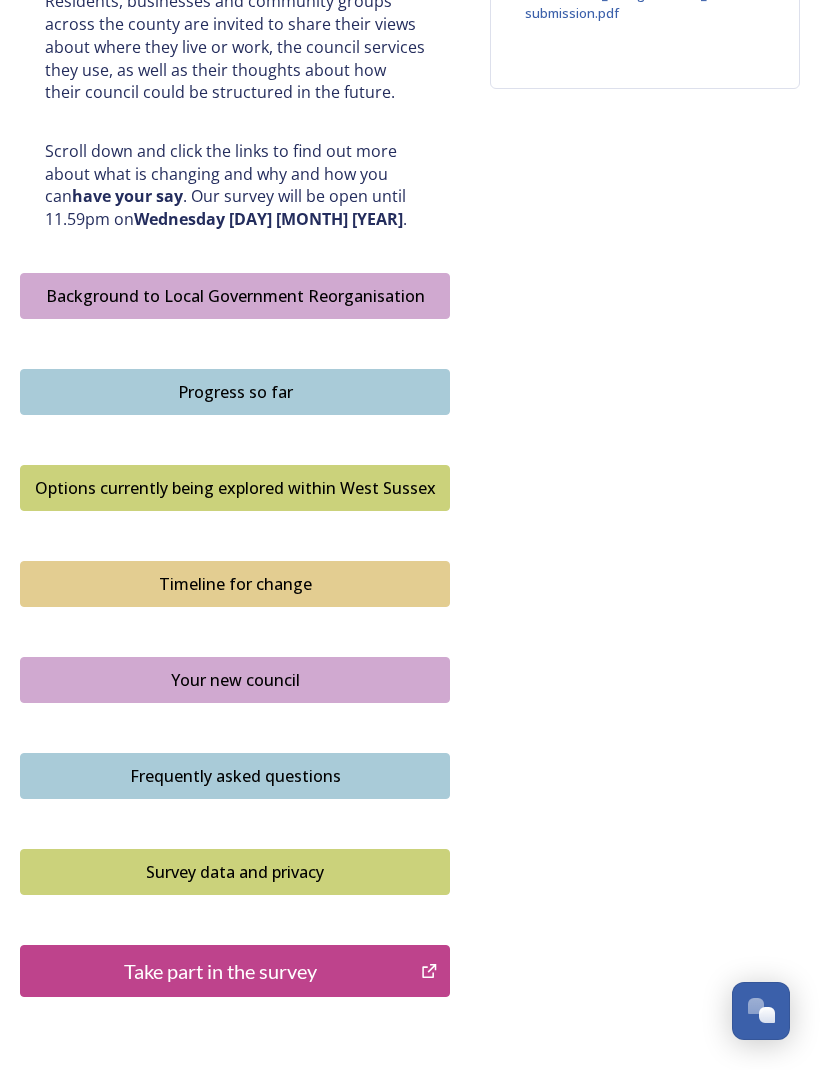 scroll, scrollTop: 1015, scrollLeft: 0, axis: vertical 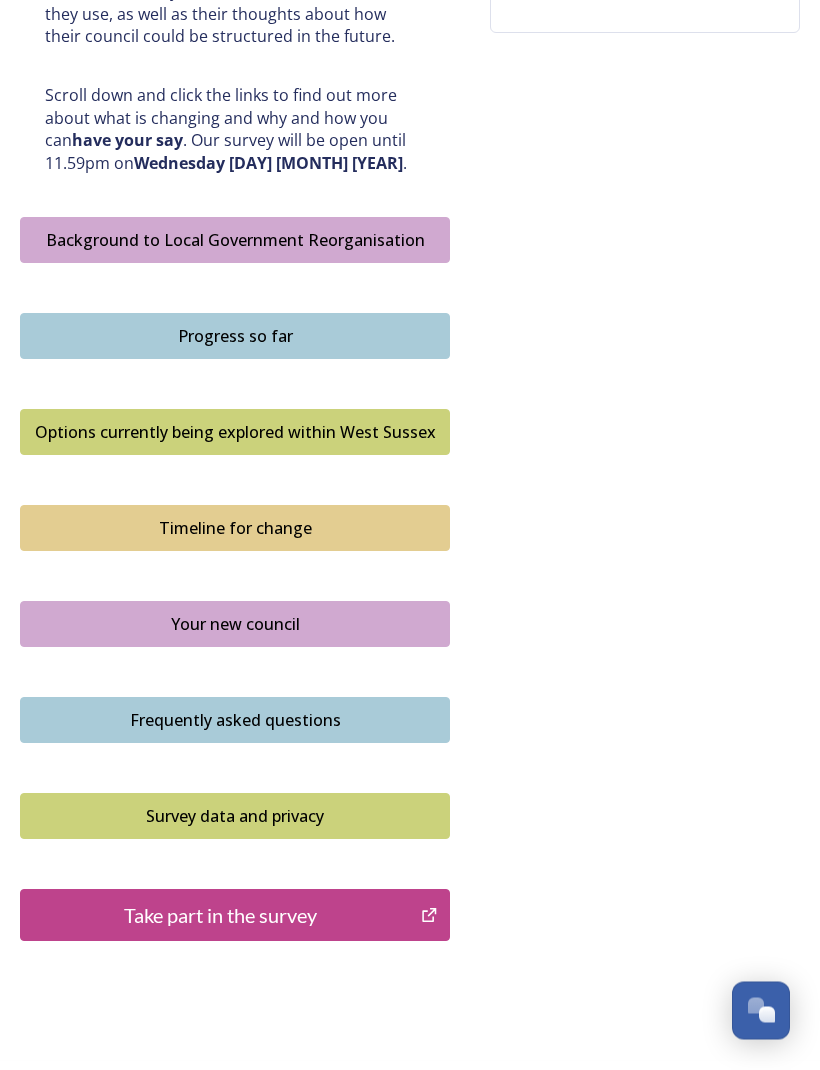 click on "Take part in the survey" at bounding box center (220, 916) 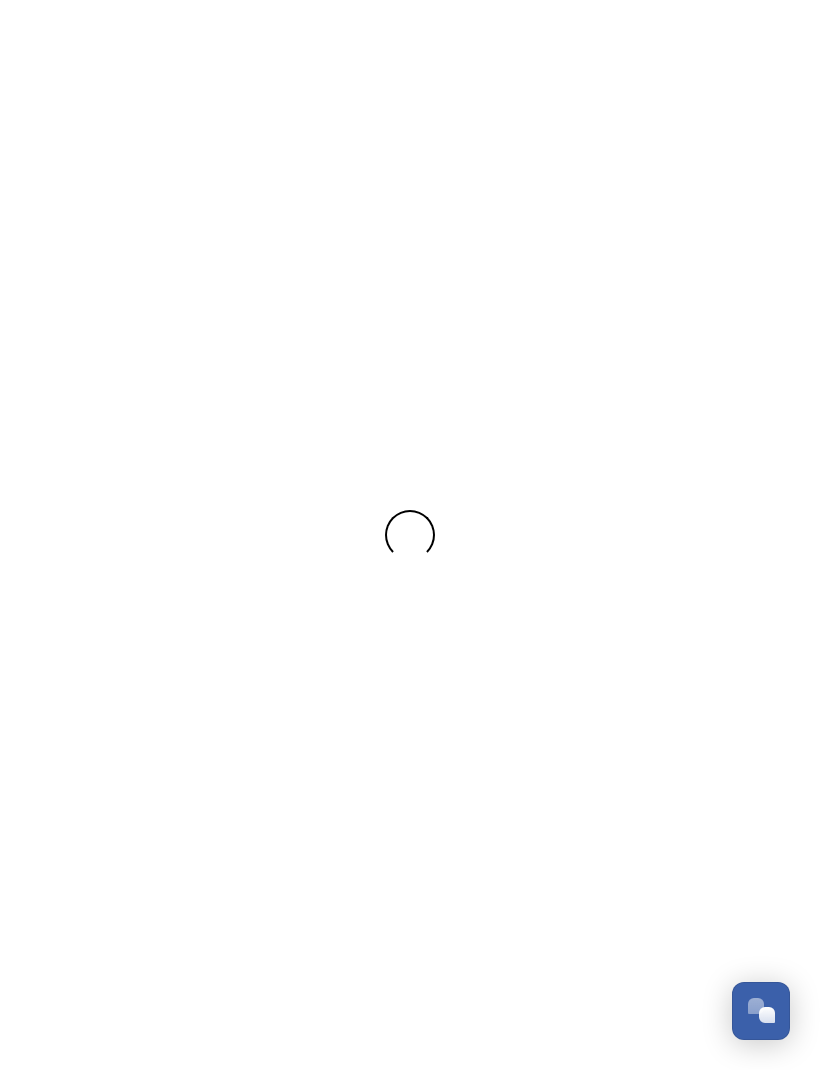 scroll, scrollTop: 0, scrollLeft: 0, axis: both 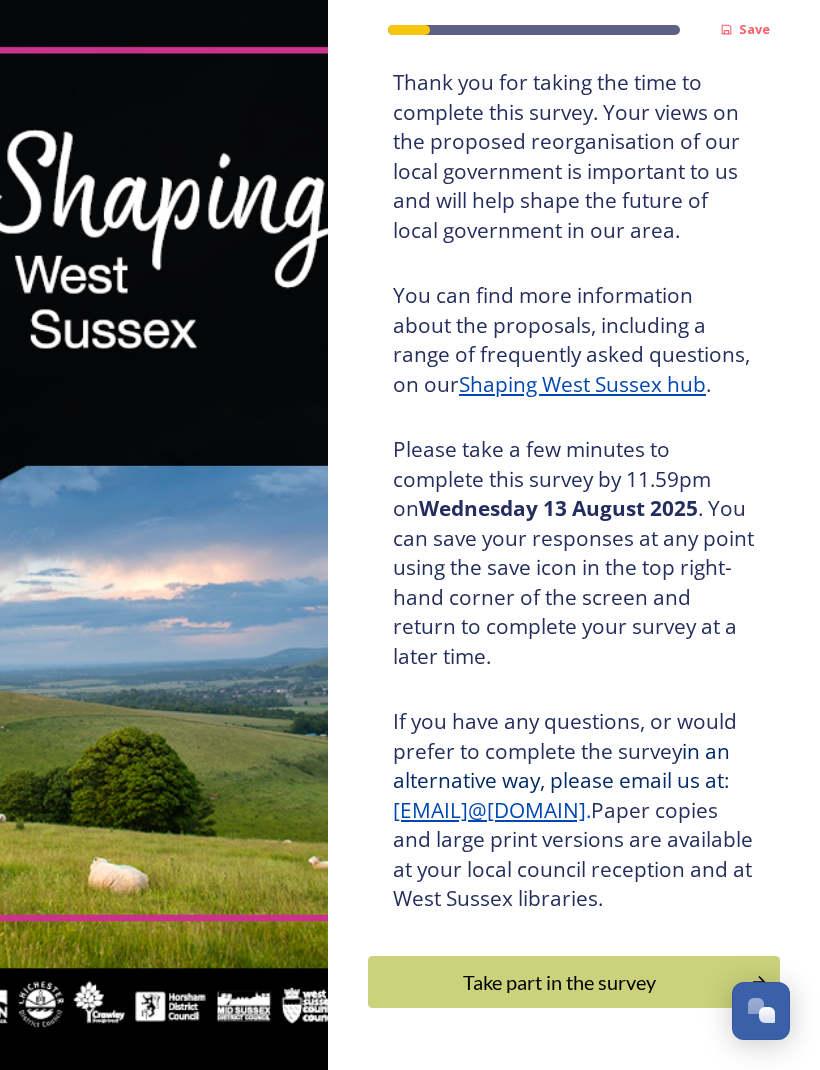click on "Take part in the survey" at bounding box center [559, 982] 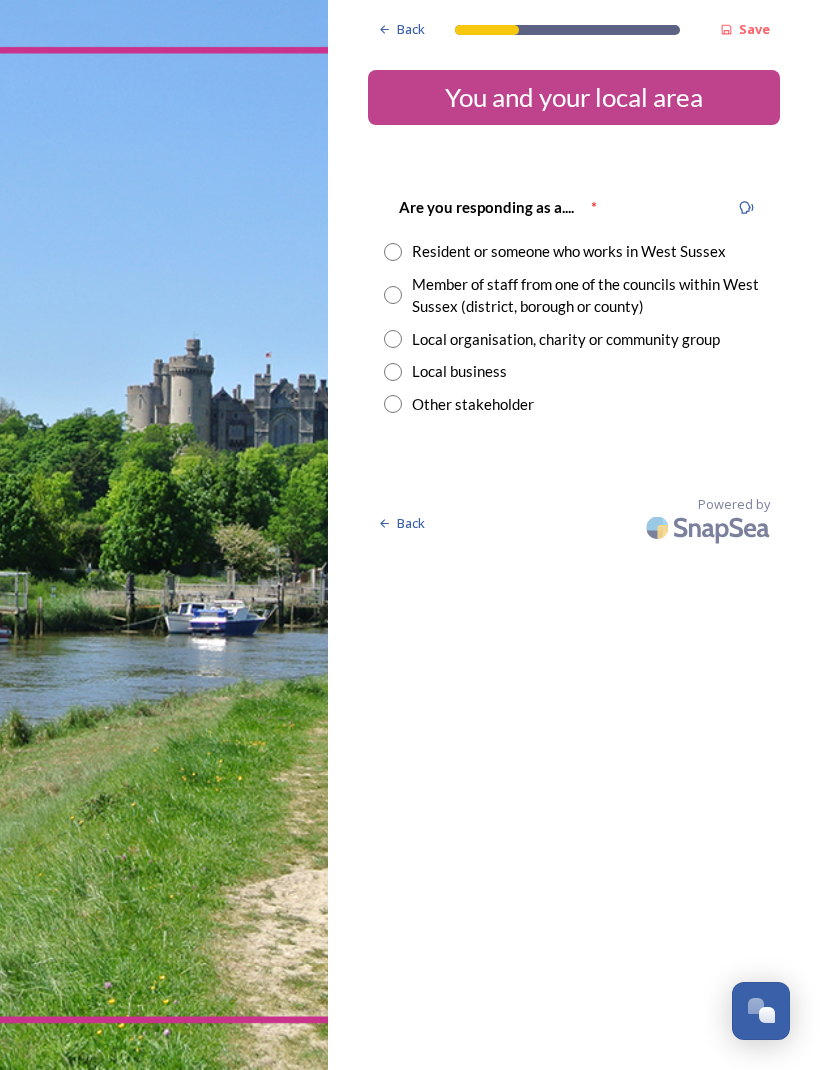 click at bounding box center [393, 252] 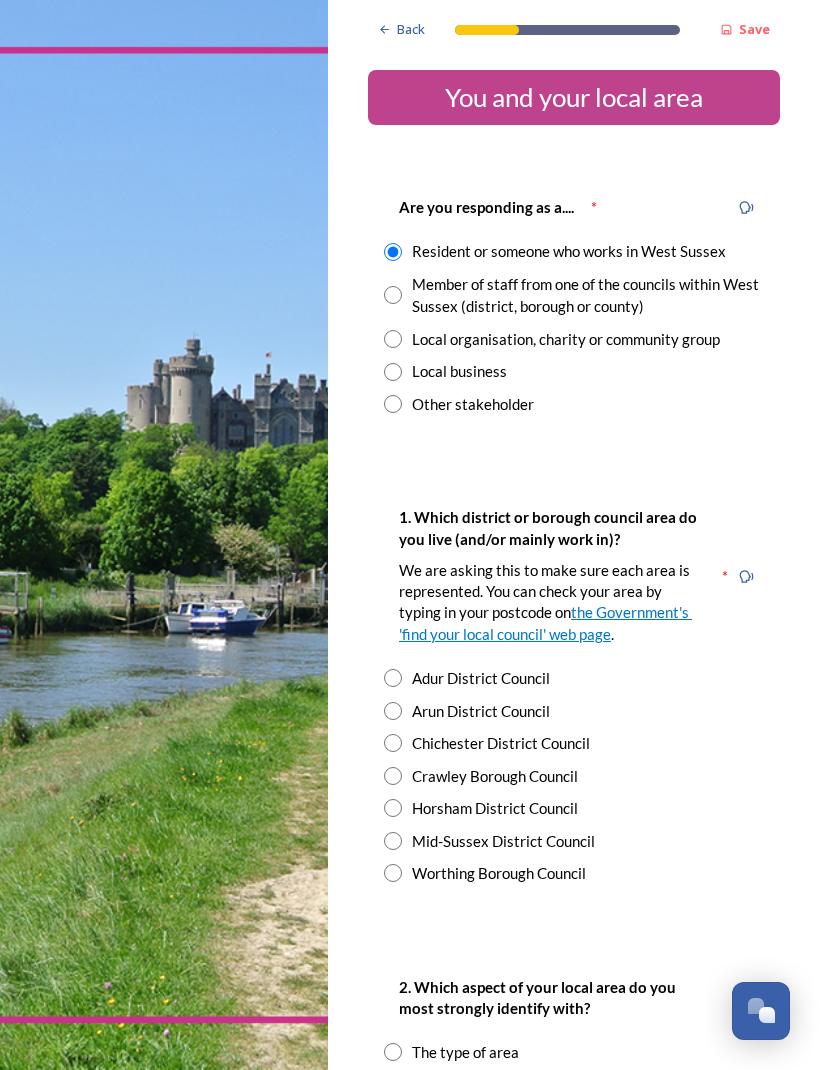 click at bounding box center (393, 808) 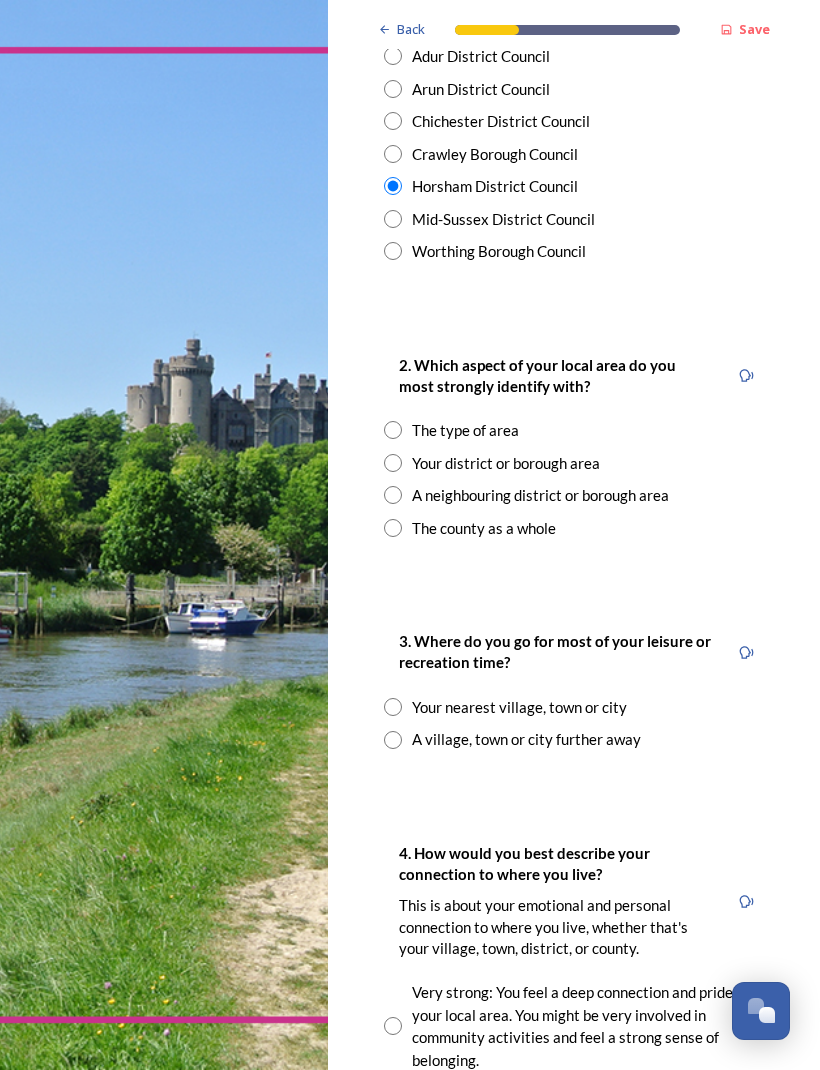 scroll, scrollTop: 622, scrollLeft: 0, axis: vertical 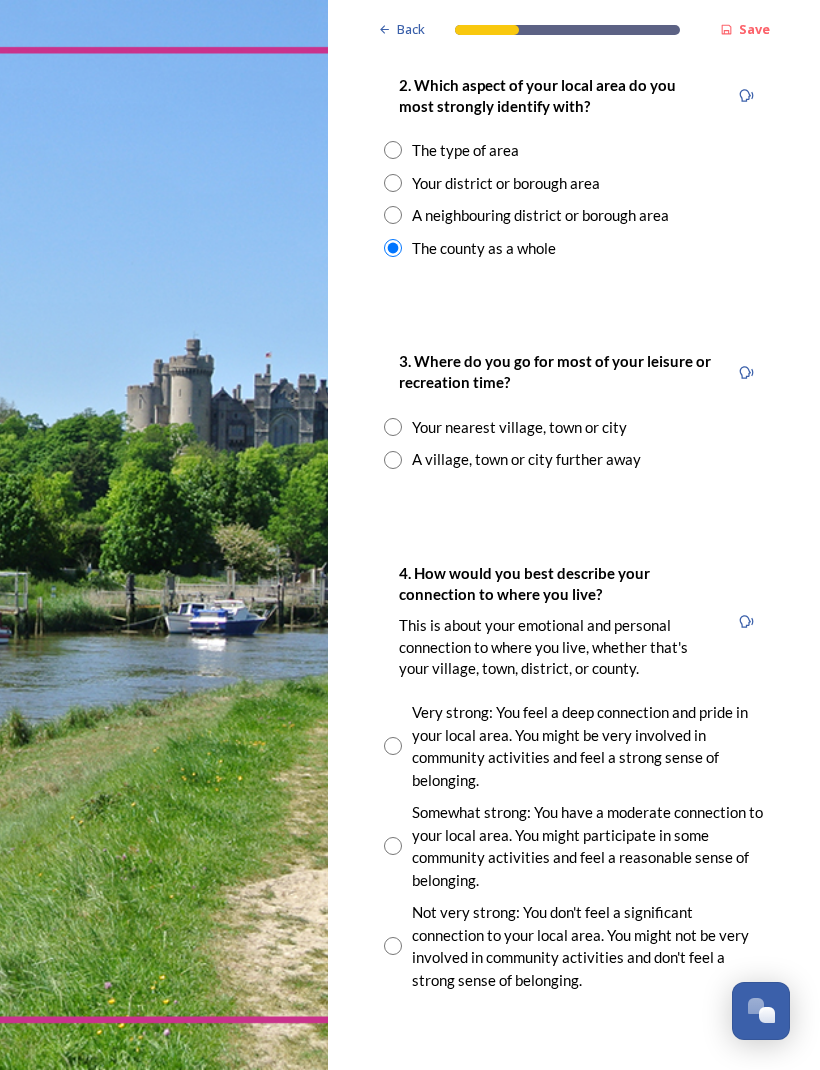 click at bounding box center (393, 427) 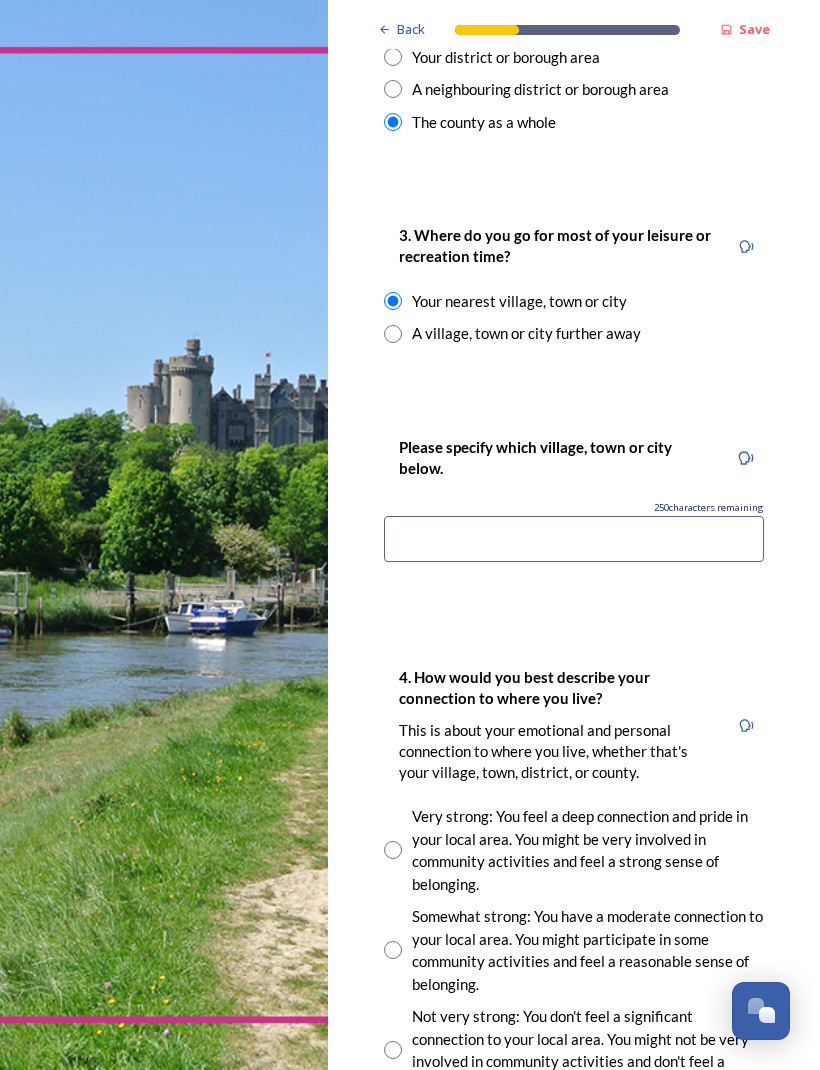 scroll, scrollTop: 1028, scrollLeft: 0, axis: vertical 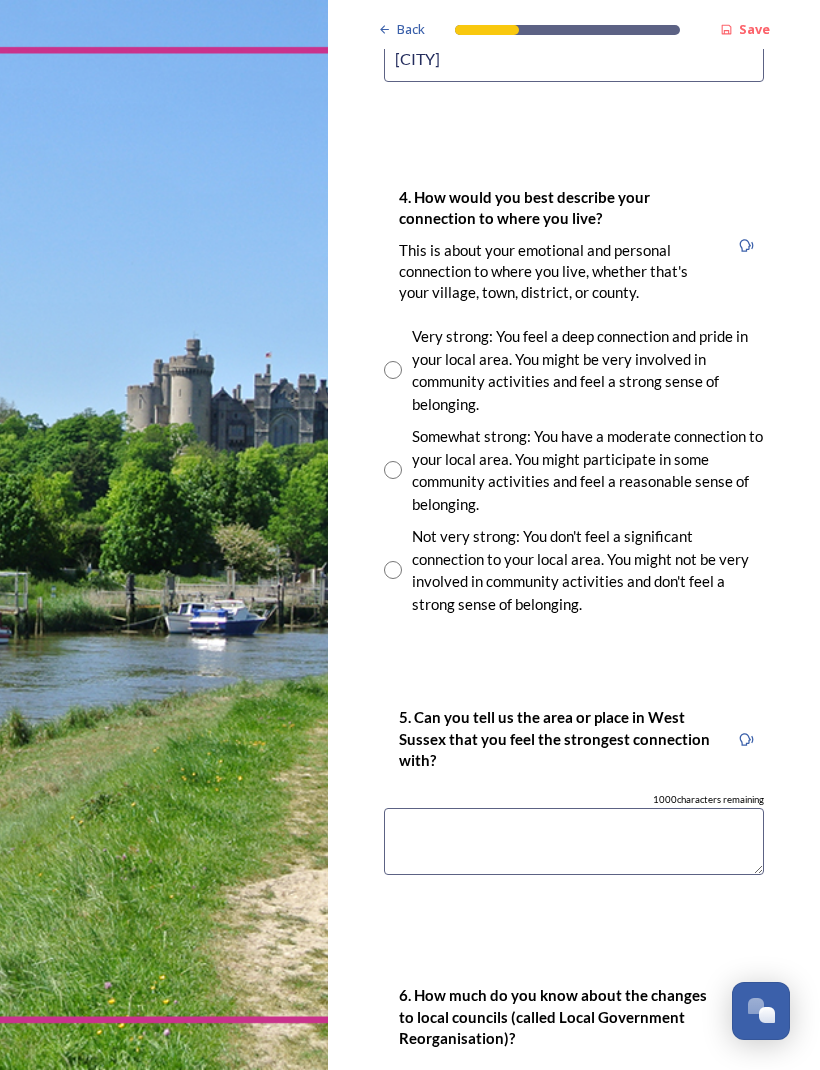 type on "[CITY]" 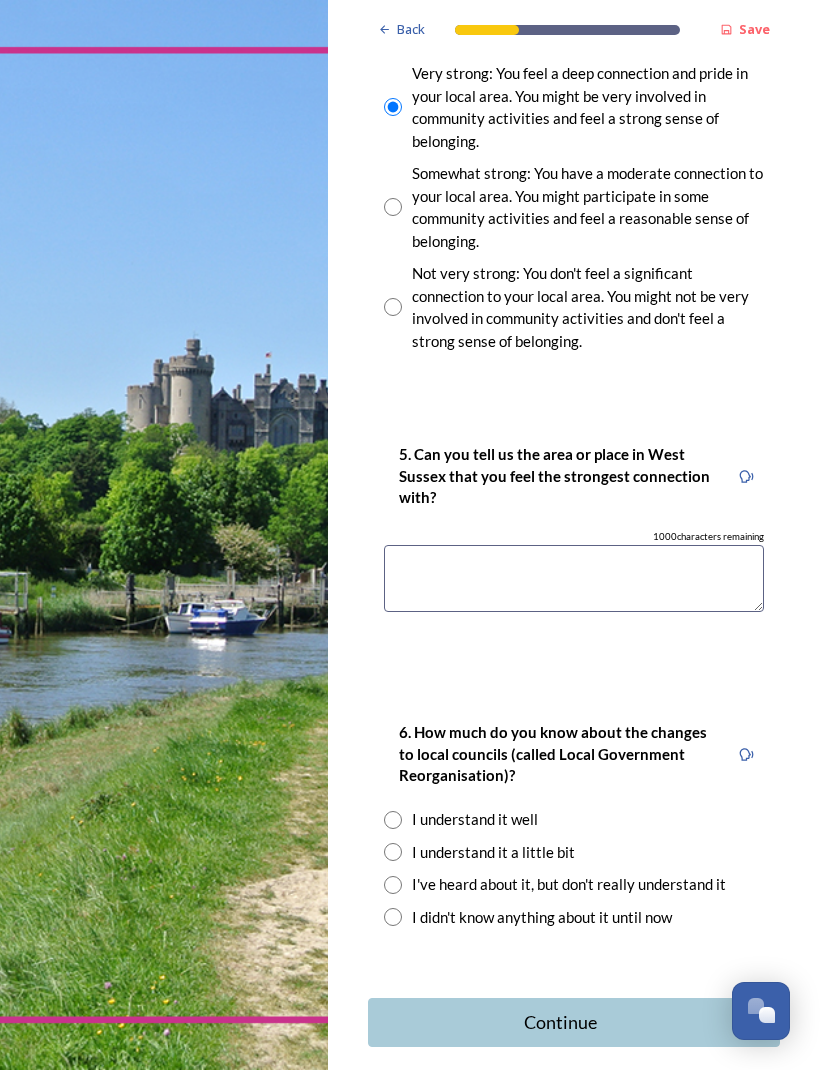 scroll, scrollTop: 1770, scrollLeft: 0, axis: vertical 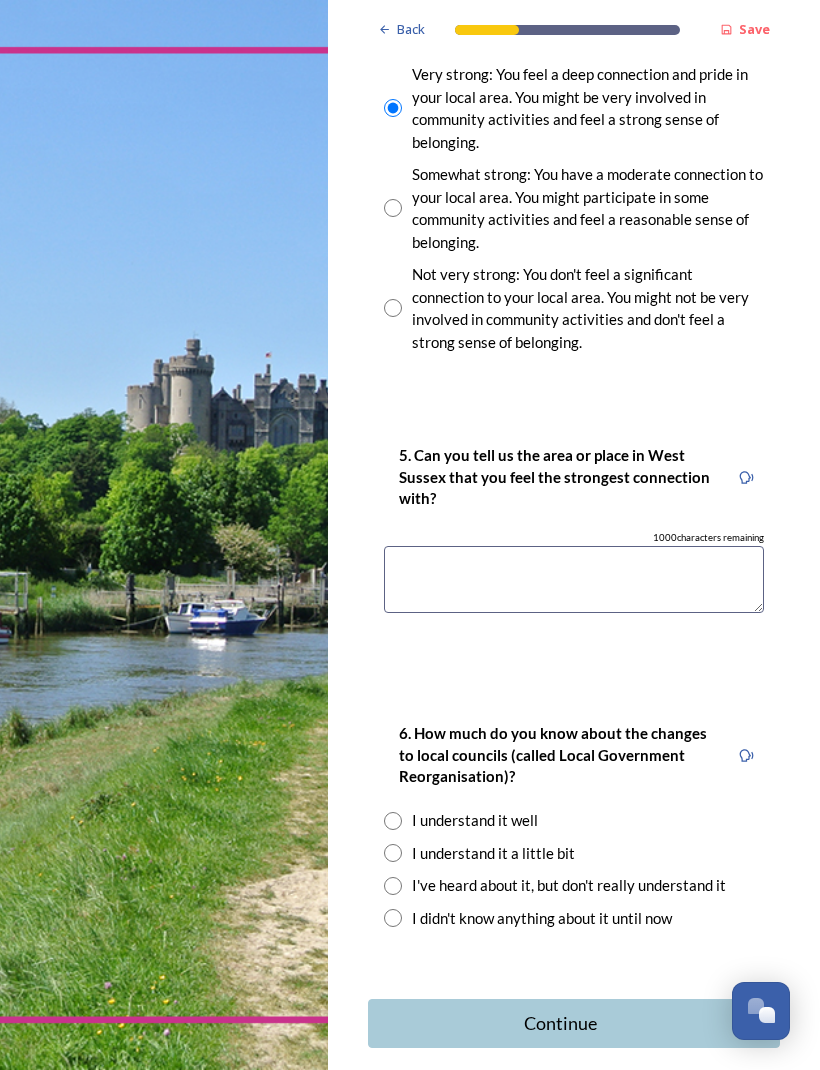 click at bounding box center (574, 579) 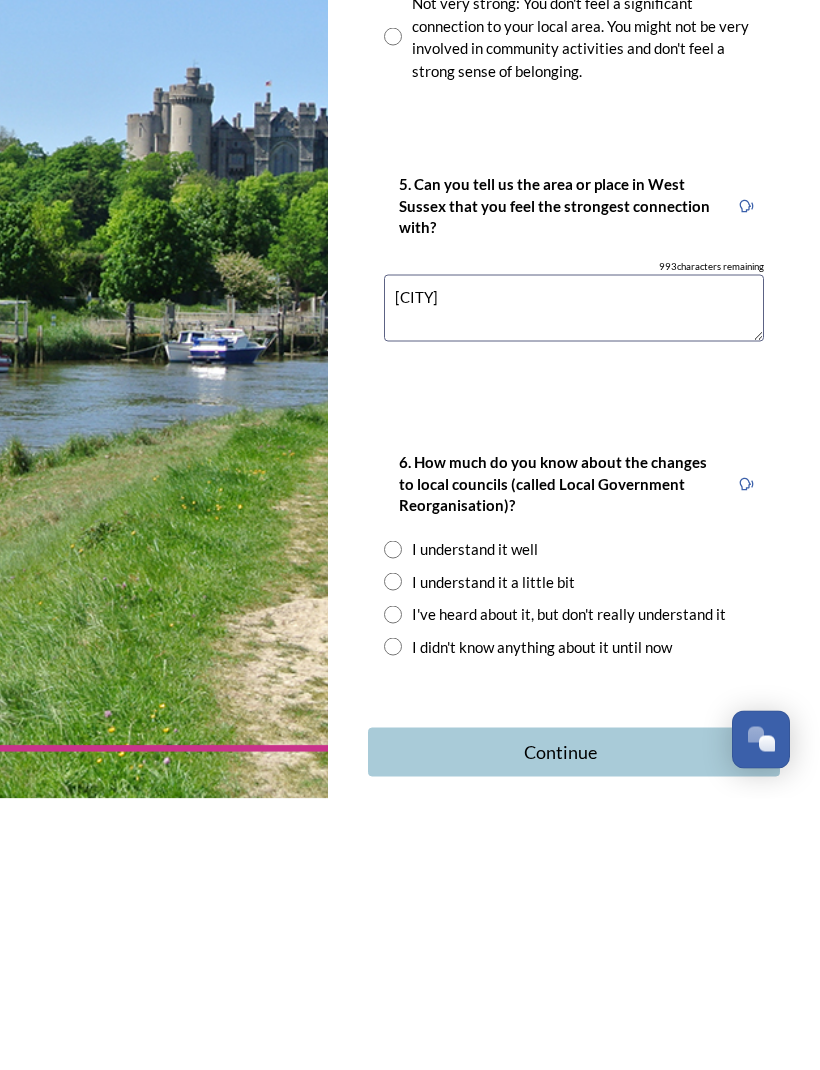 scroll, scrollTop: 66, scrollLeft: 0, axis: vertical 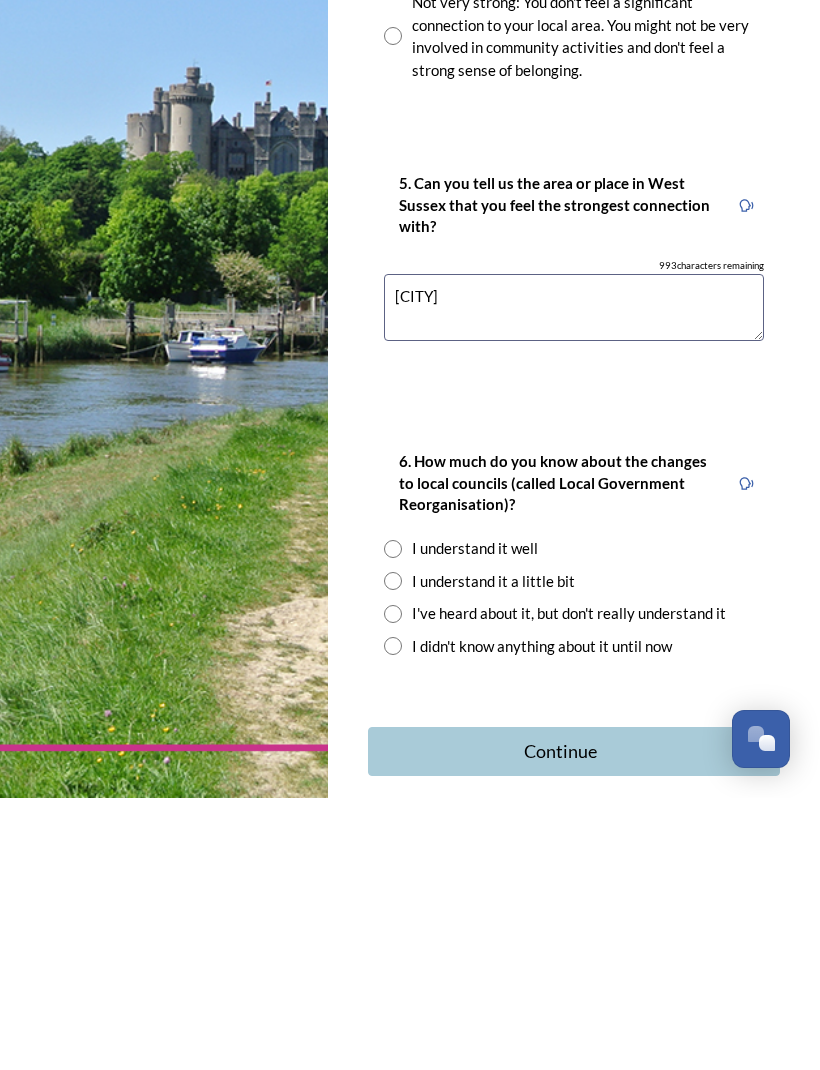 type on "[CITY]" 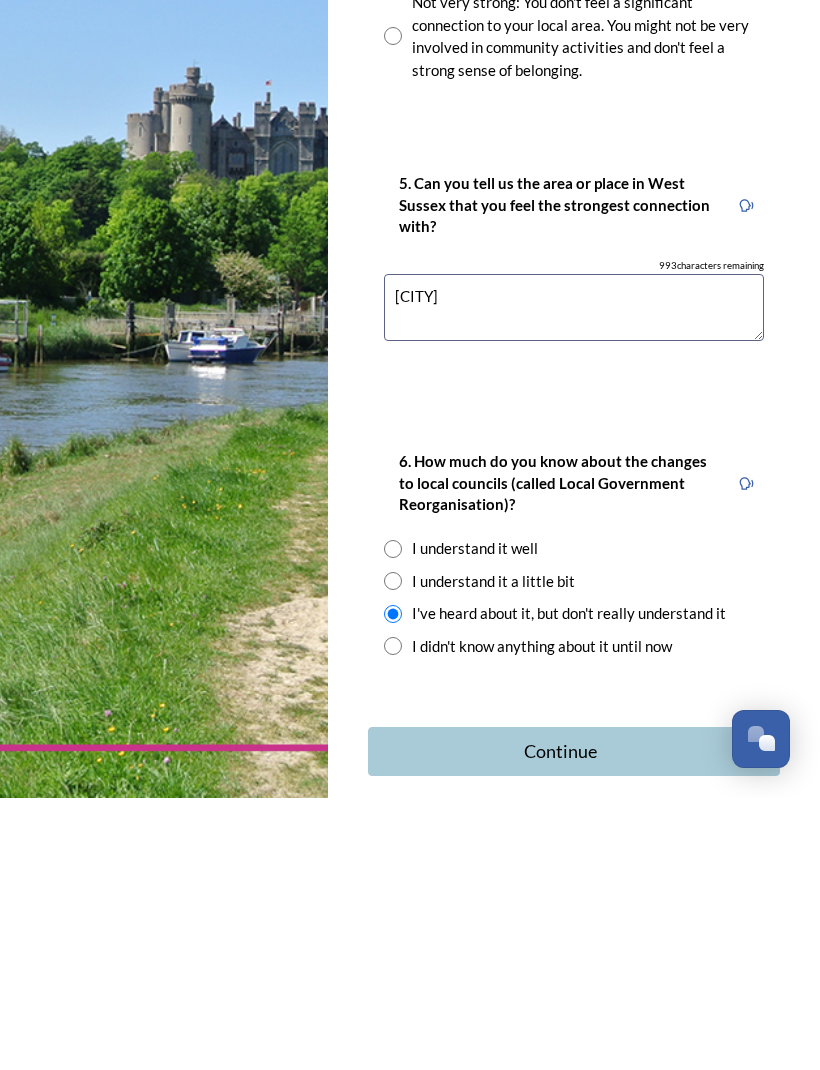 scroll, scrollTop: 0, scrollLeft: 0, axis: both 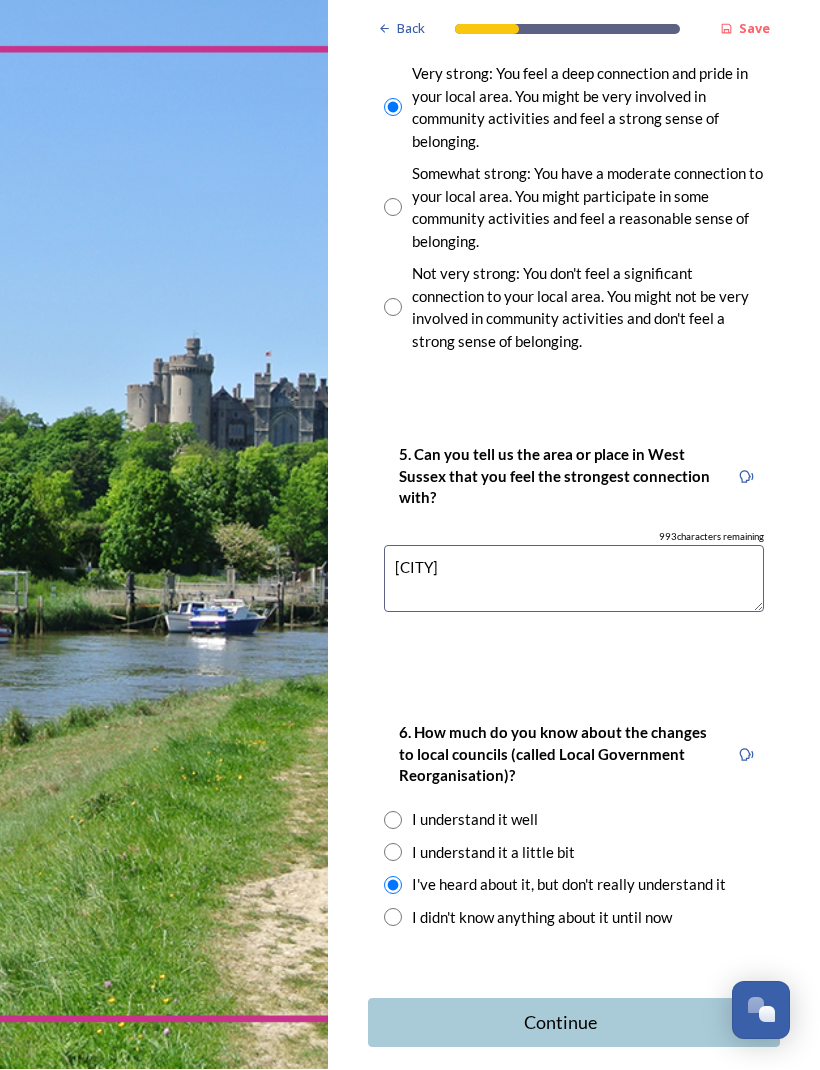 click on "Continue" at bounding box center [560, 1023] 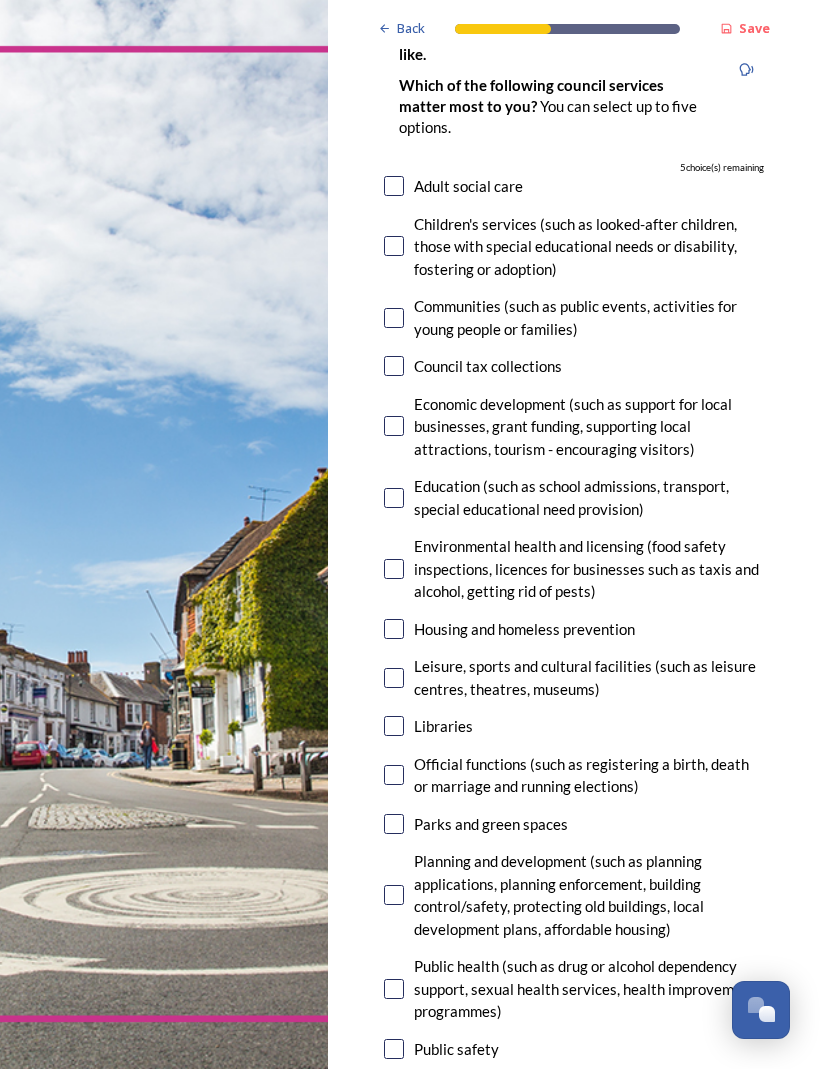 scroll, scrollTop: 195, scrollLeft: 0, axis: vertical 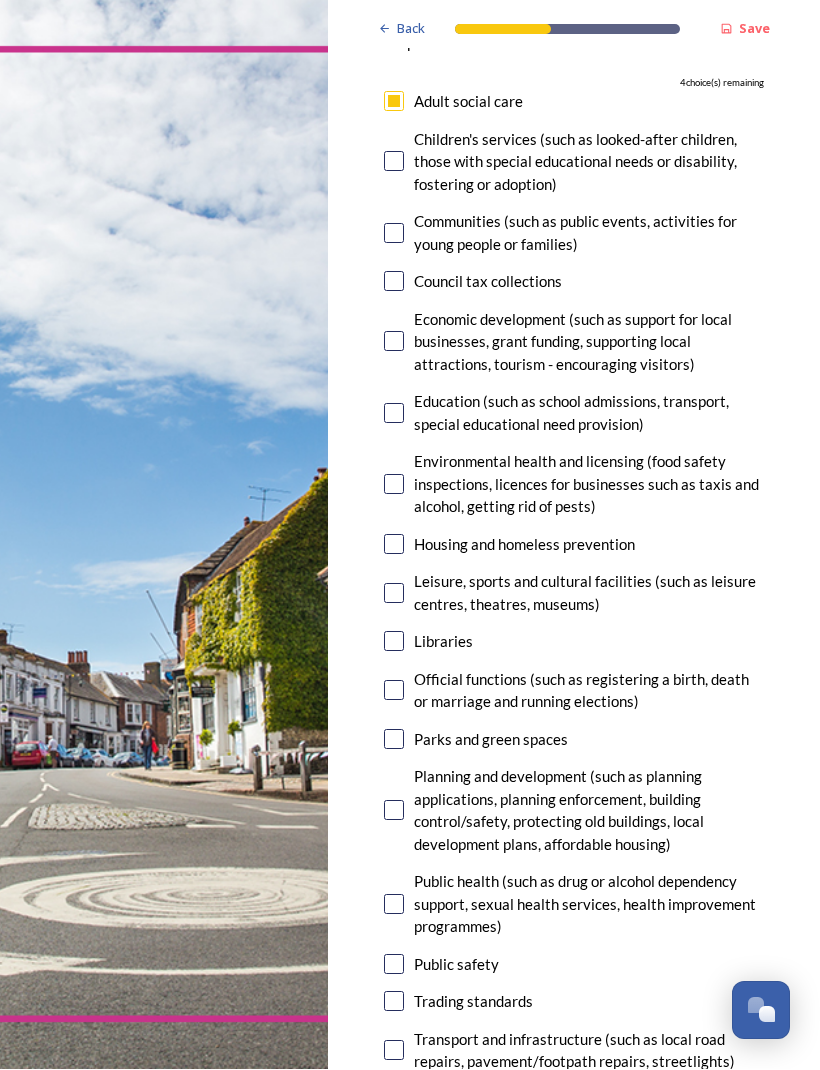click at bounding box center (394, 162) 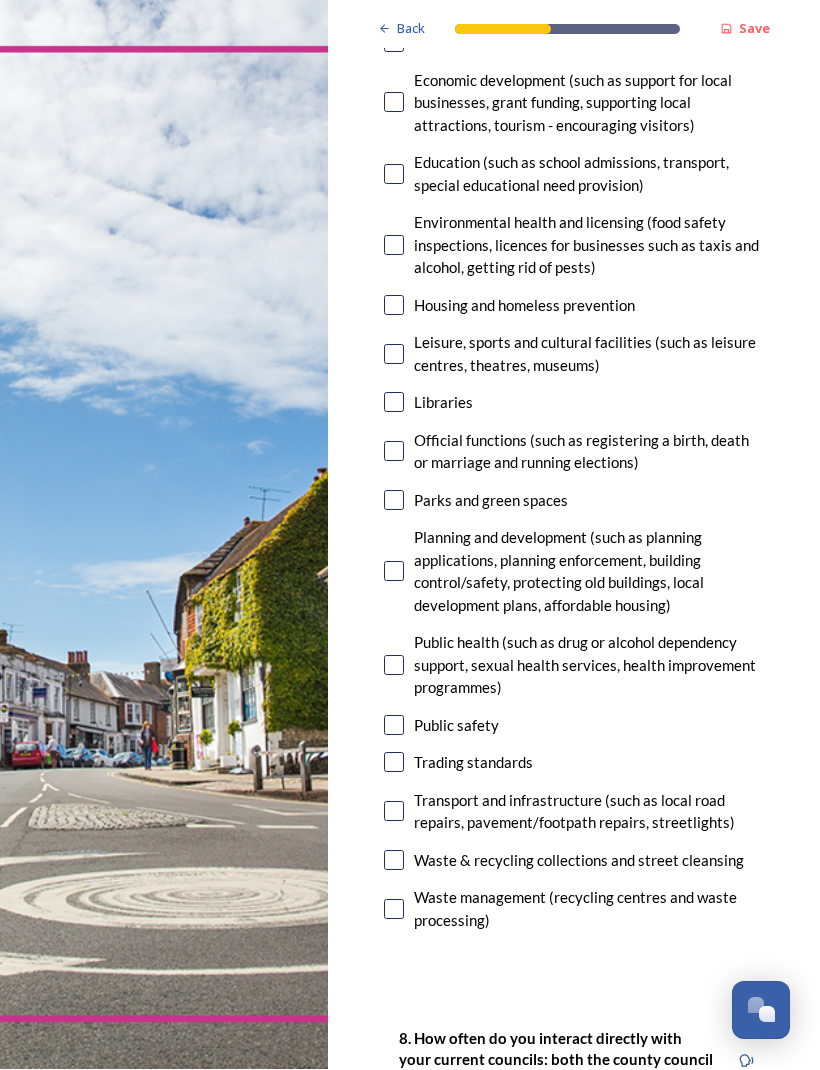 scroll, scrollTop: 520, scrollLeft: 0, axis: vertical 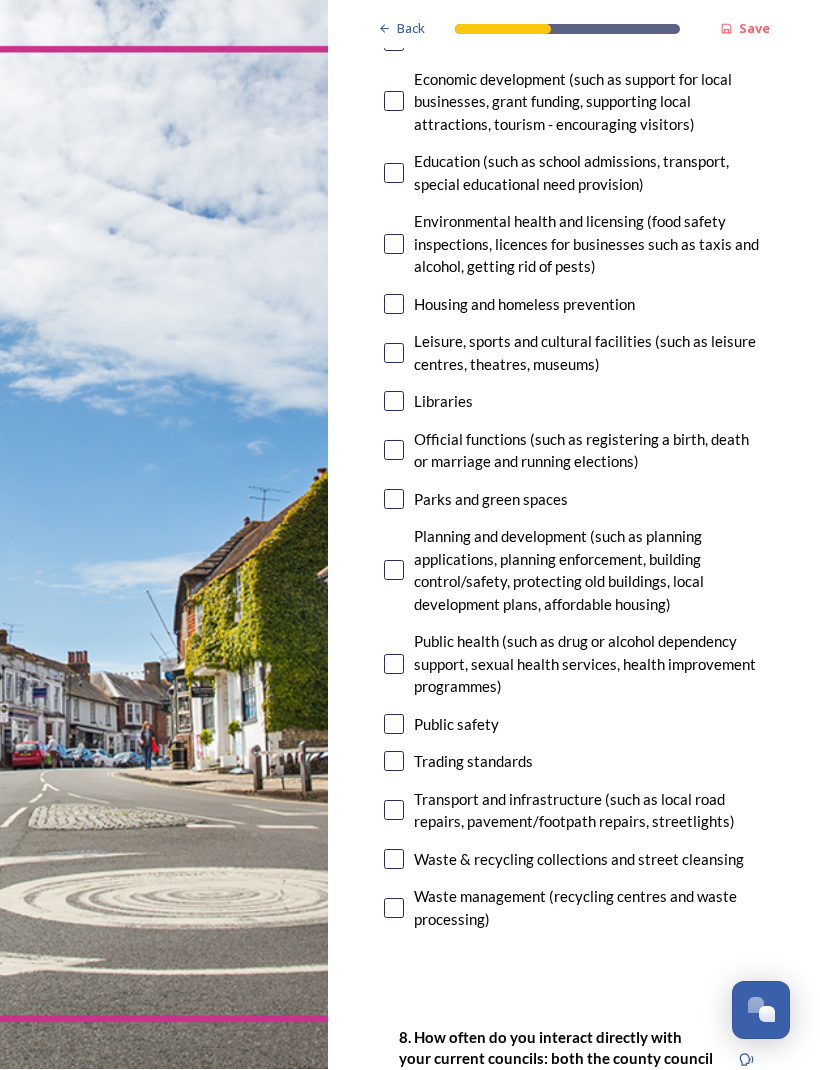 click at bounding box center [394, 174] 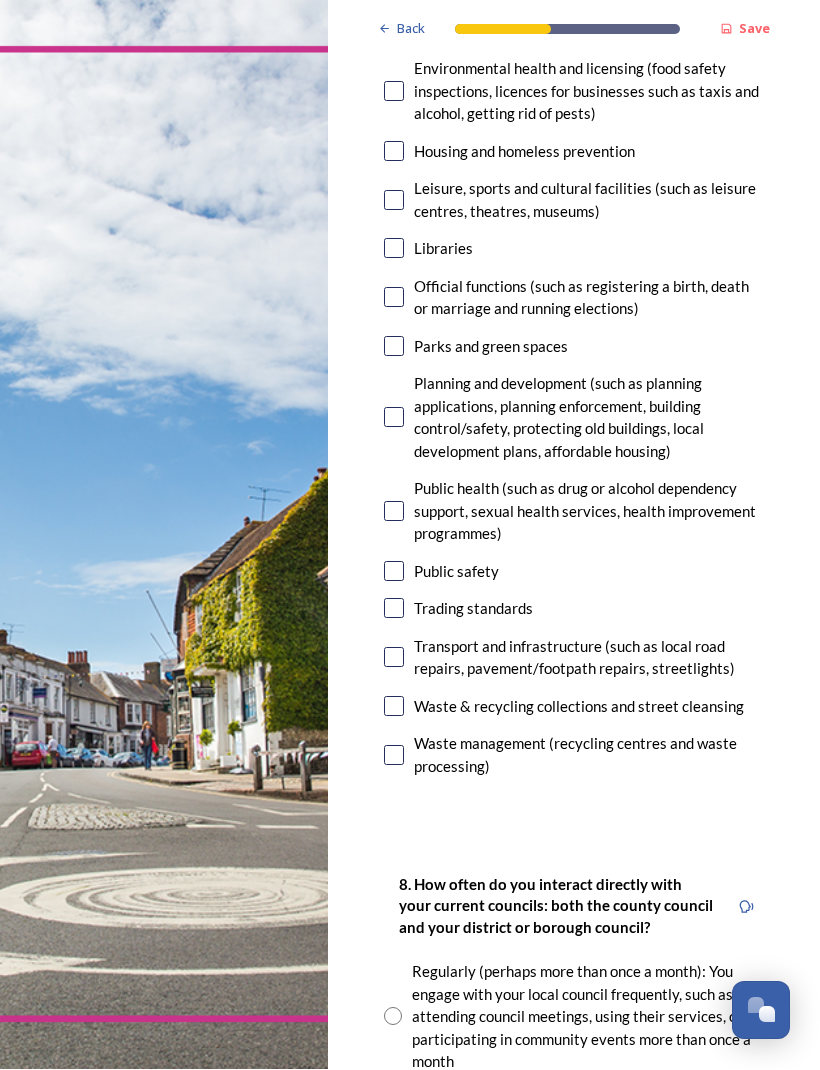 scroll, scrollTop: 674, scrollLeft: 0, axis: vertical 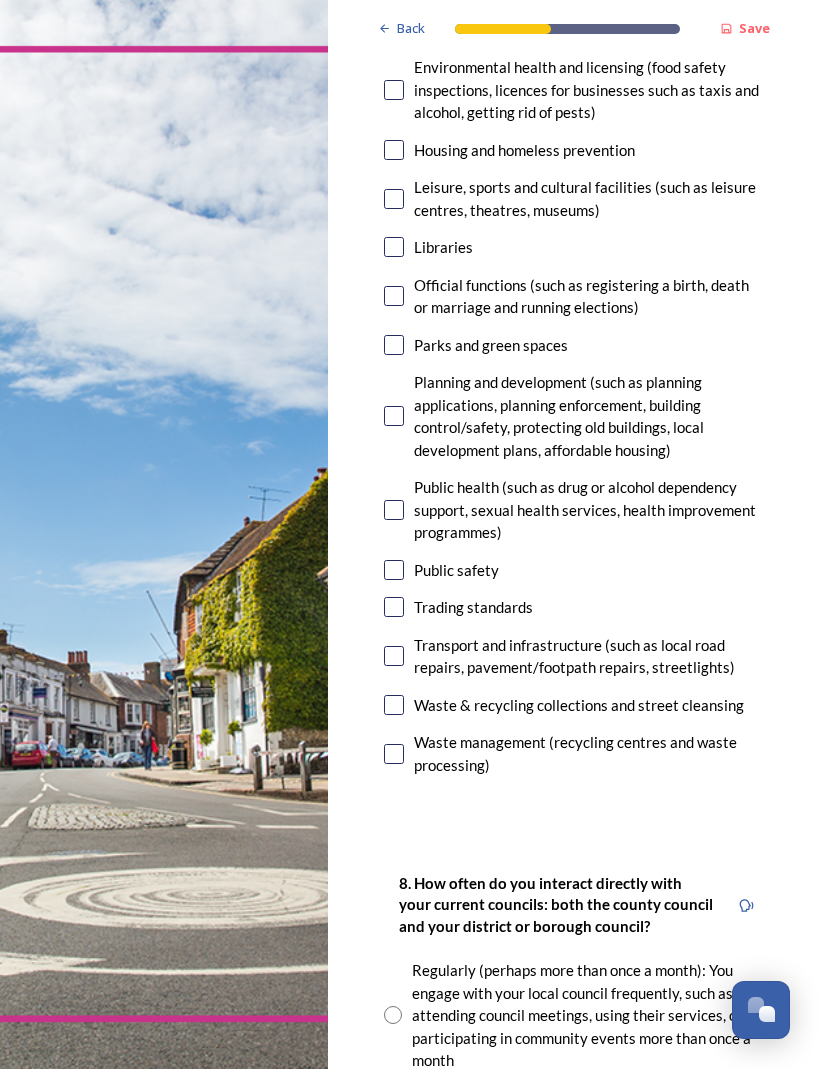 click at bounding box center (394, 248) 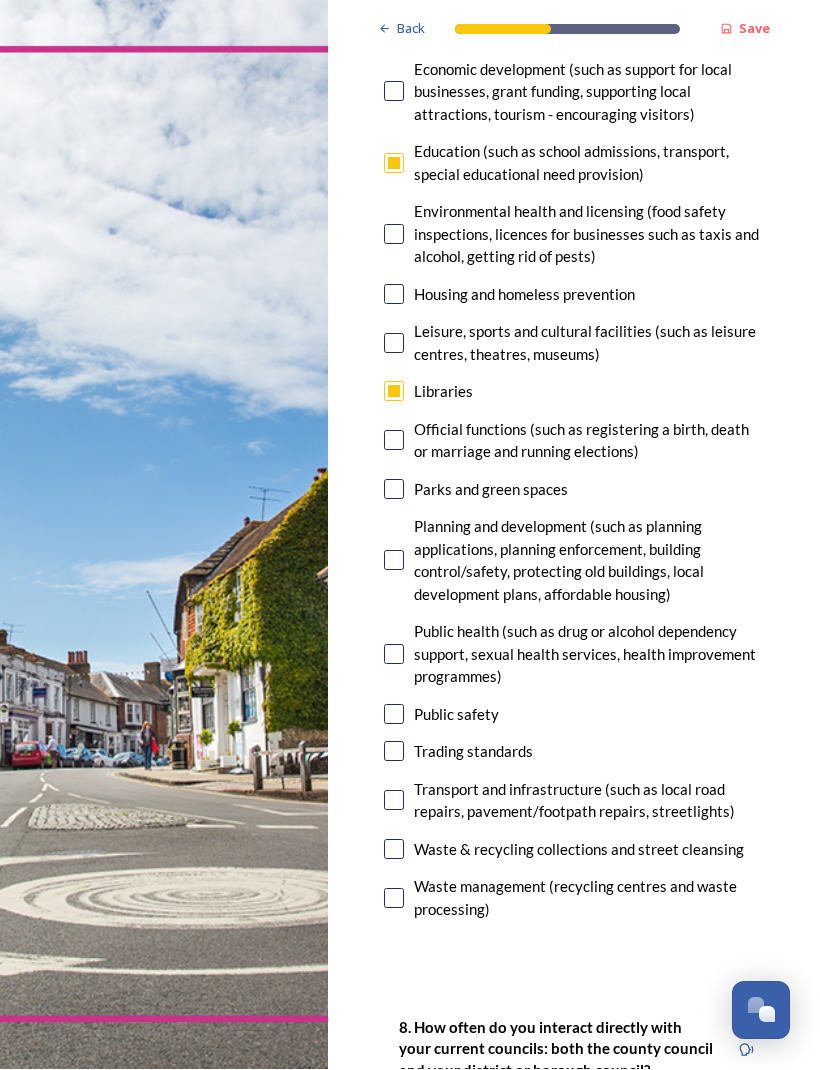 scroll, scrollTop: 529, scrollLeft: 0, axis: vertical 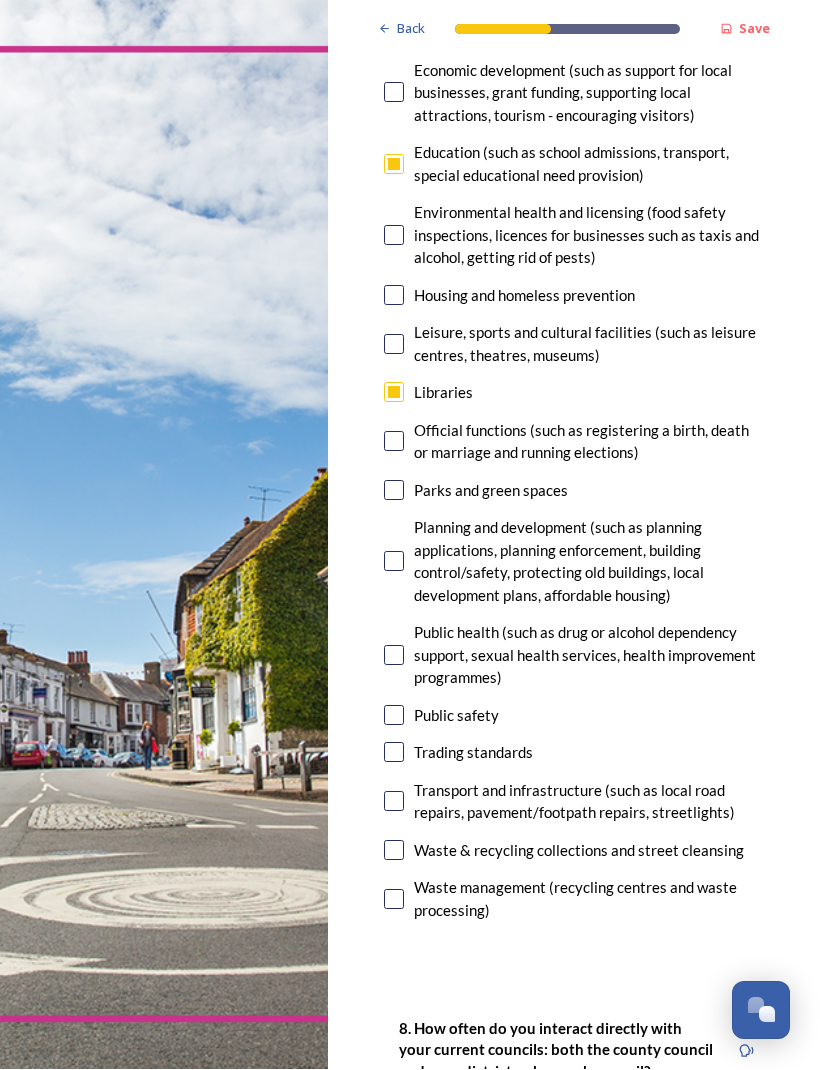 click at bounding box center [394, 716] 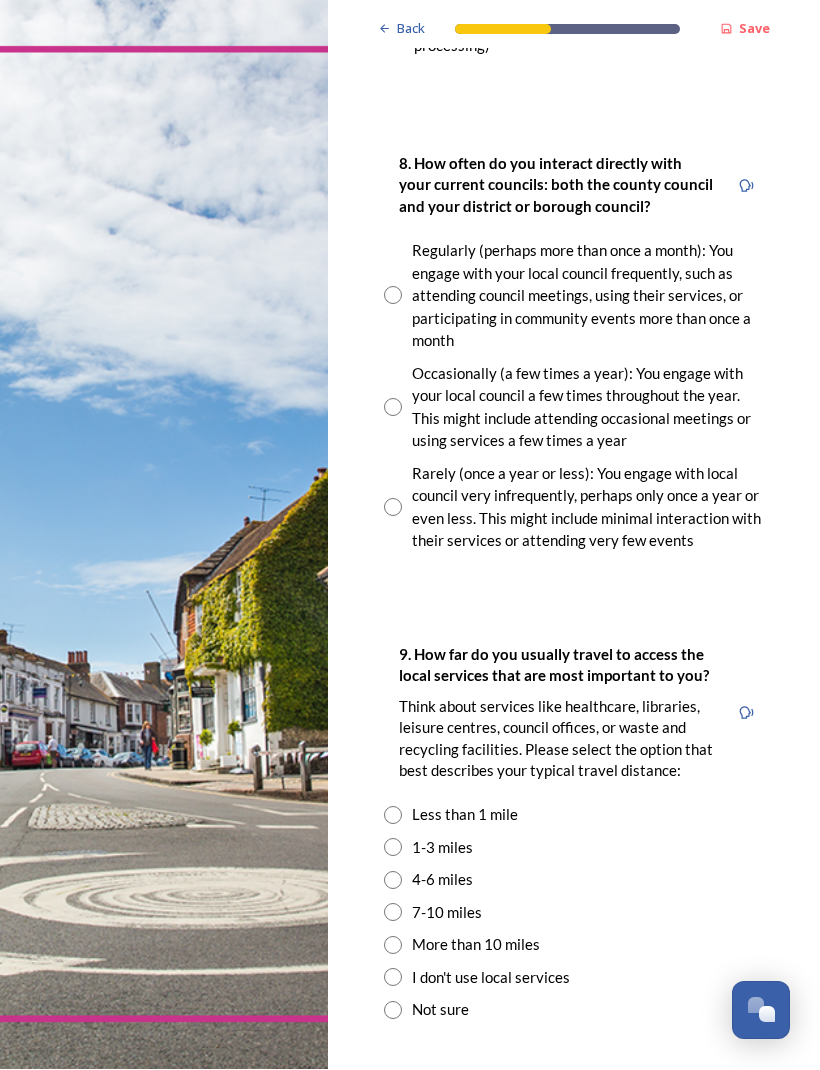 scroll, scrollTop: 1404, scrollLeft: 0, axis: vertical 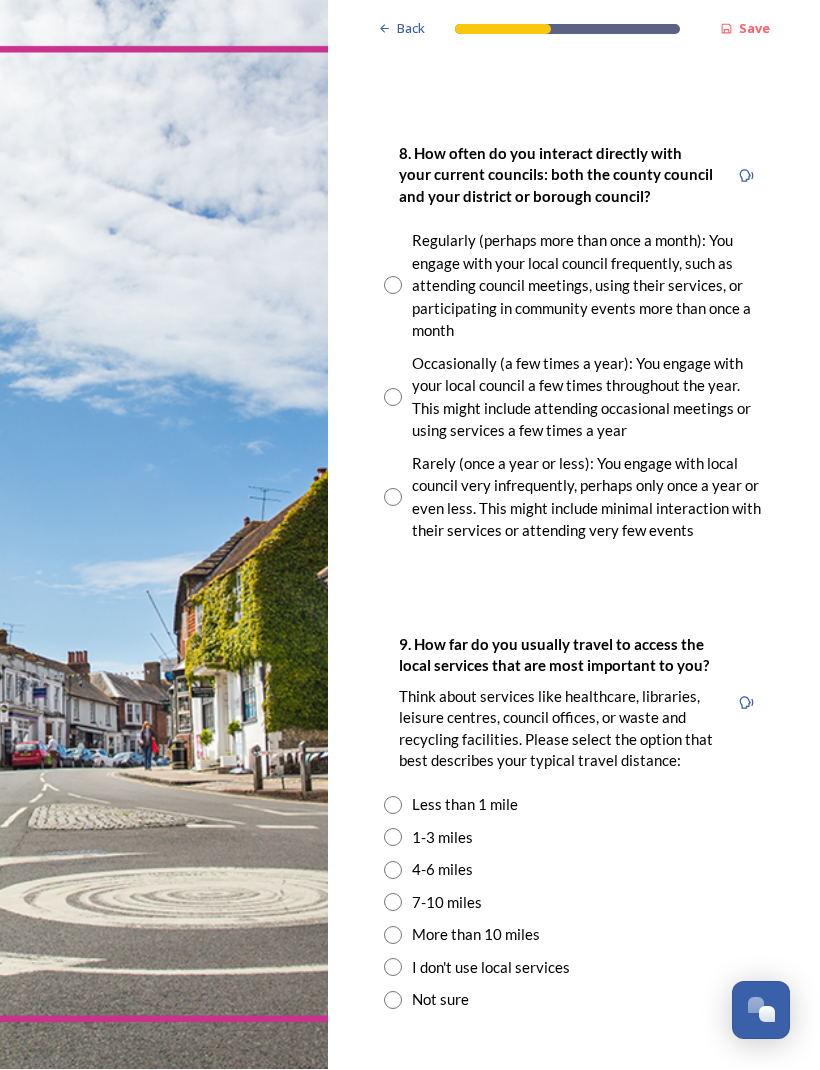 click at bounding box center [393, 398] 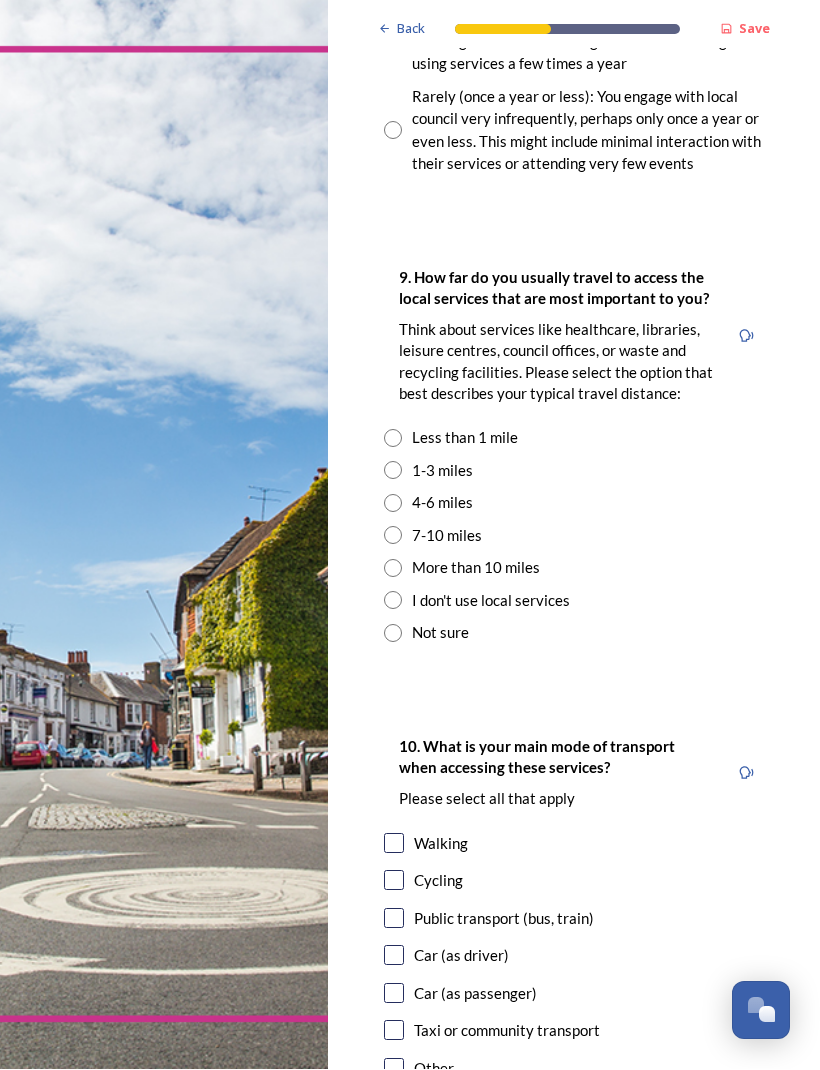 scroll, scrollTop: 1771, scrollLeft: 0, axis: vertical 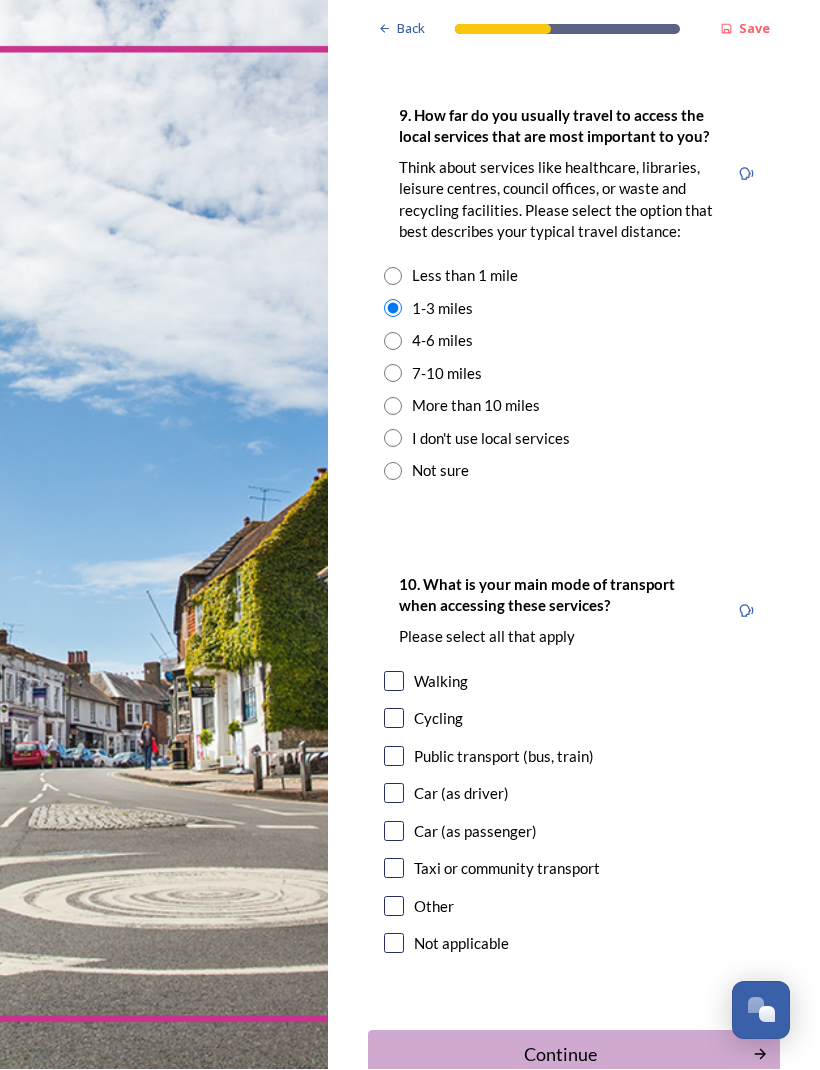 click at bounding box center [394, 794] 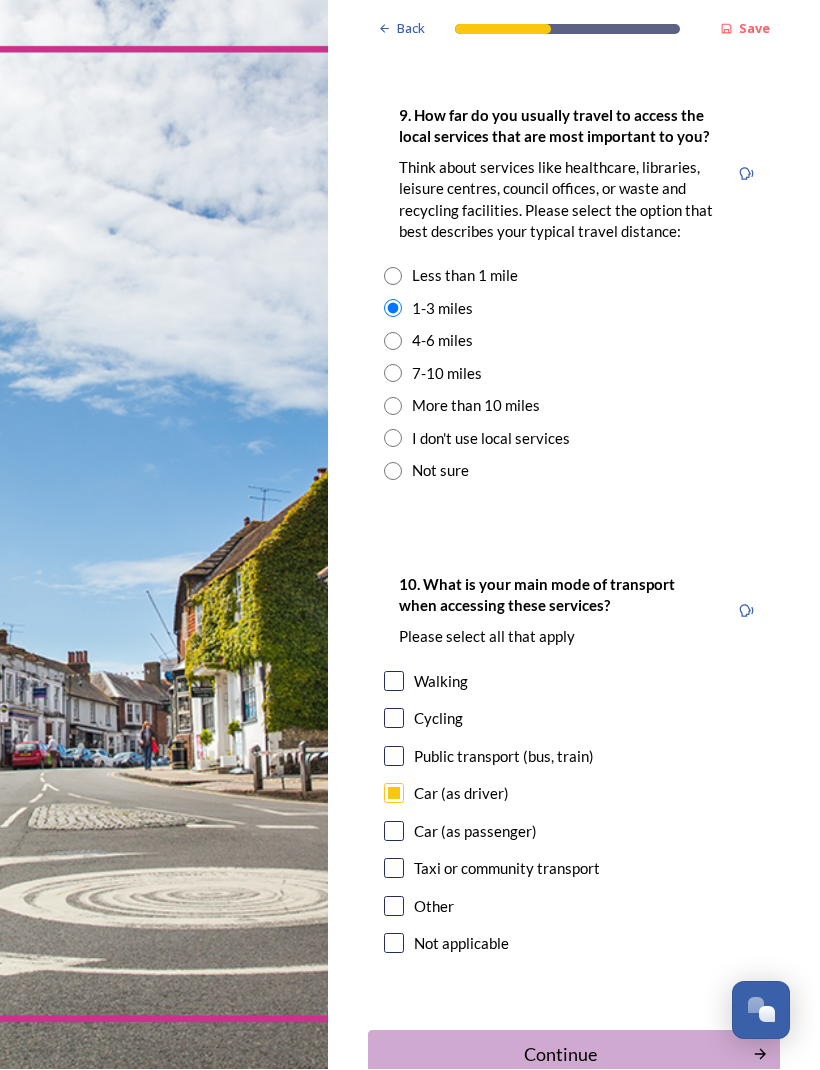 click at bounding box center [394, 682] 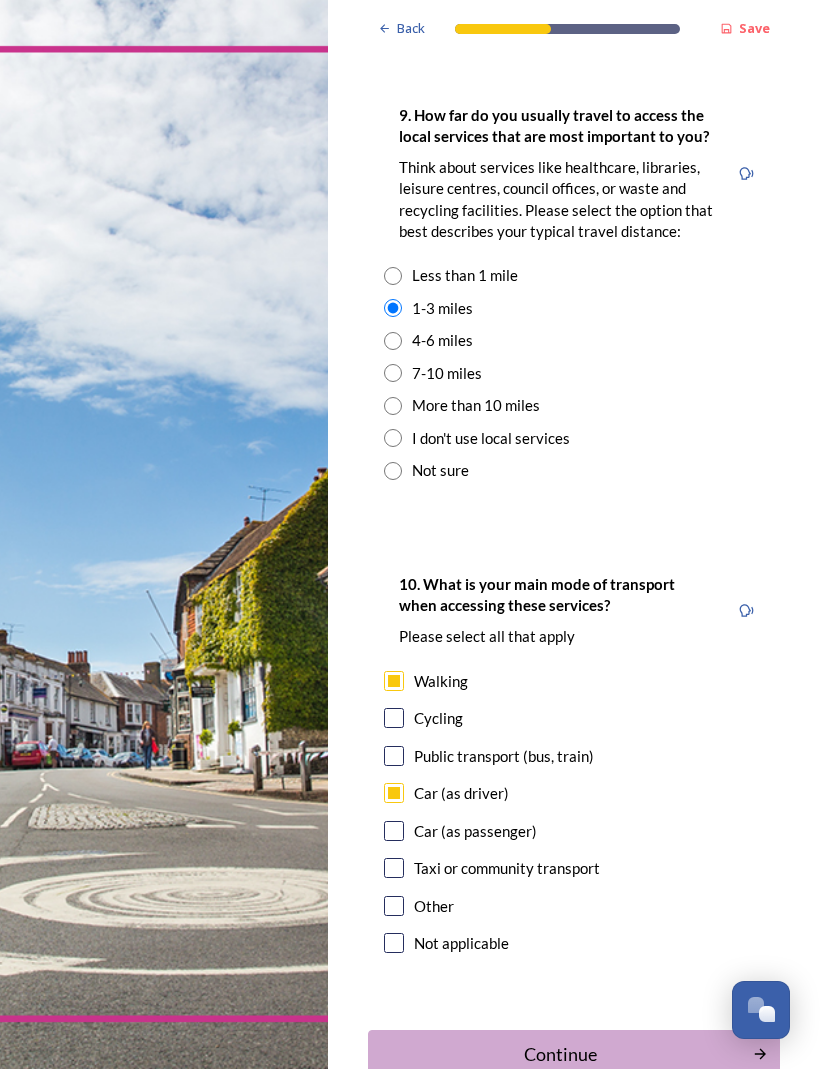click on "Continue" at bounding box center (560, 1055) 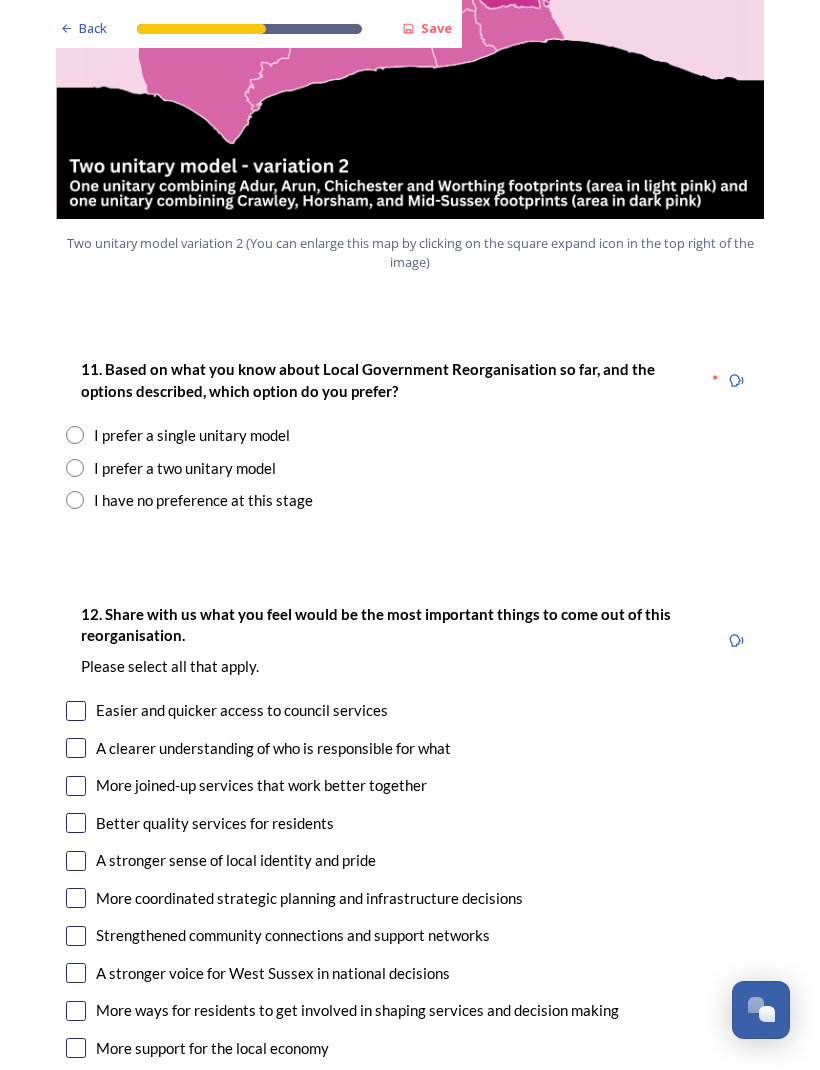 scroll, scrollTop: 2382, scrollLeft: 0, axis: vertical 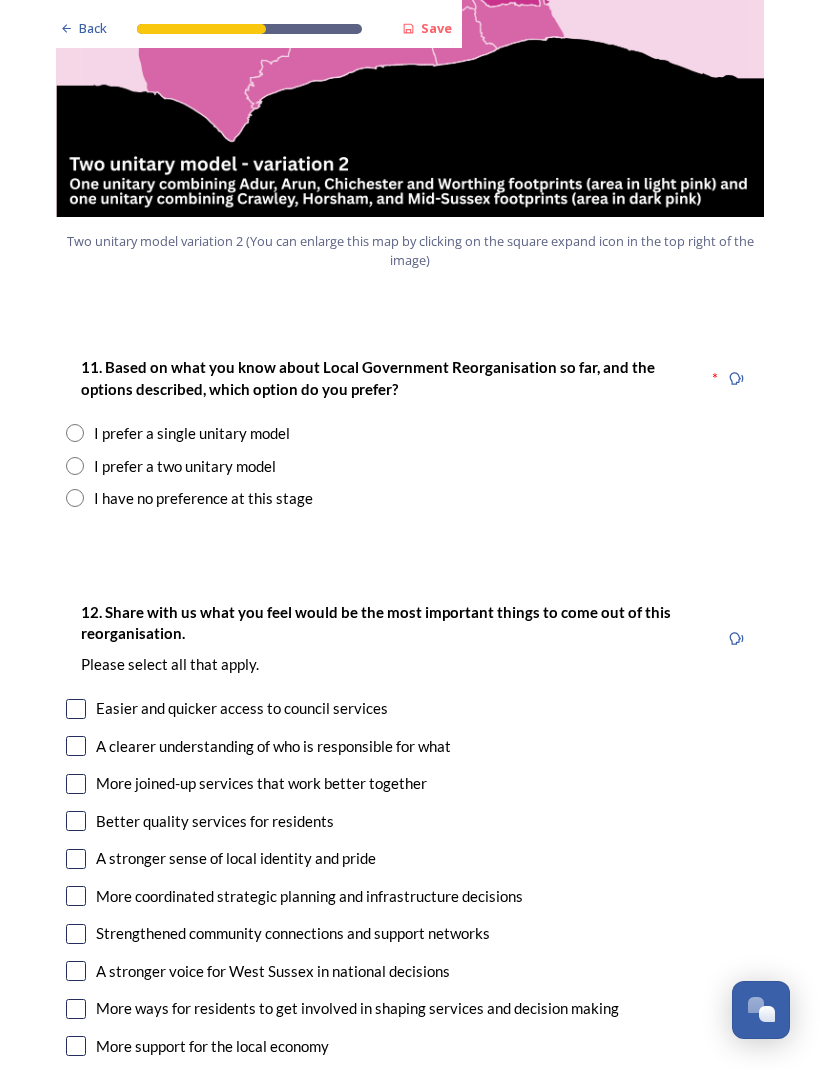 click at bounding box center (75, 499) 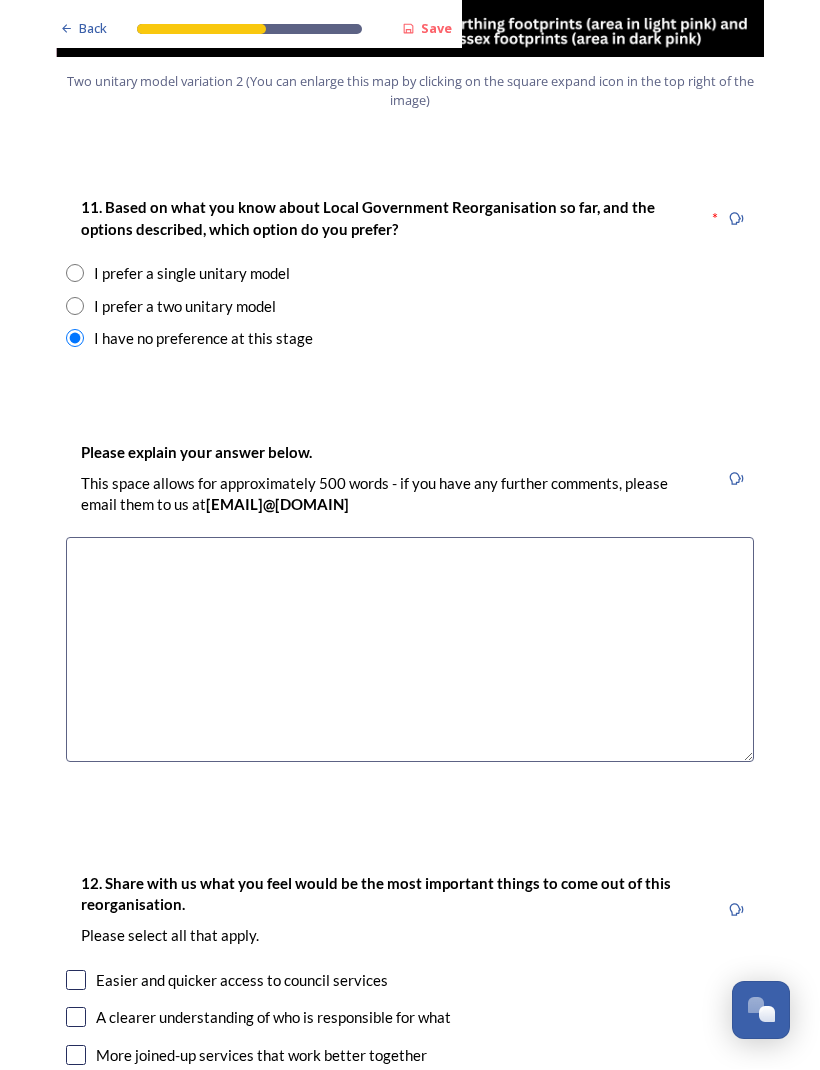 scroll, scrollTop: 2544, scrollLeft: 0, axis: vertical 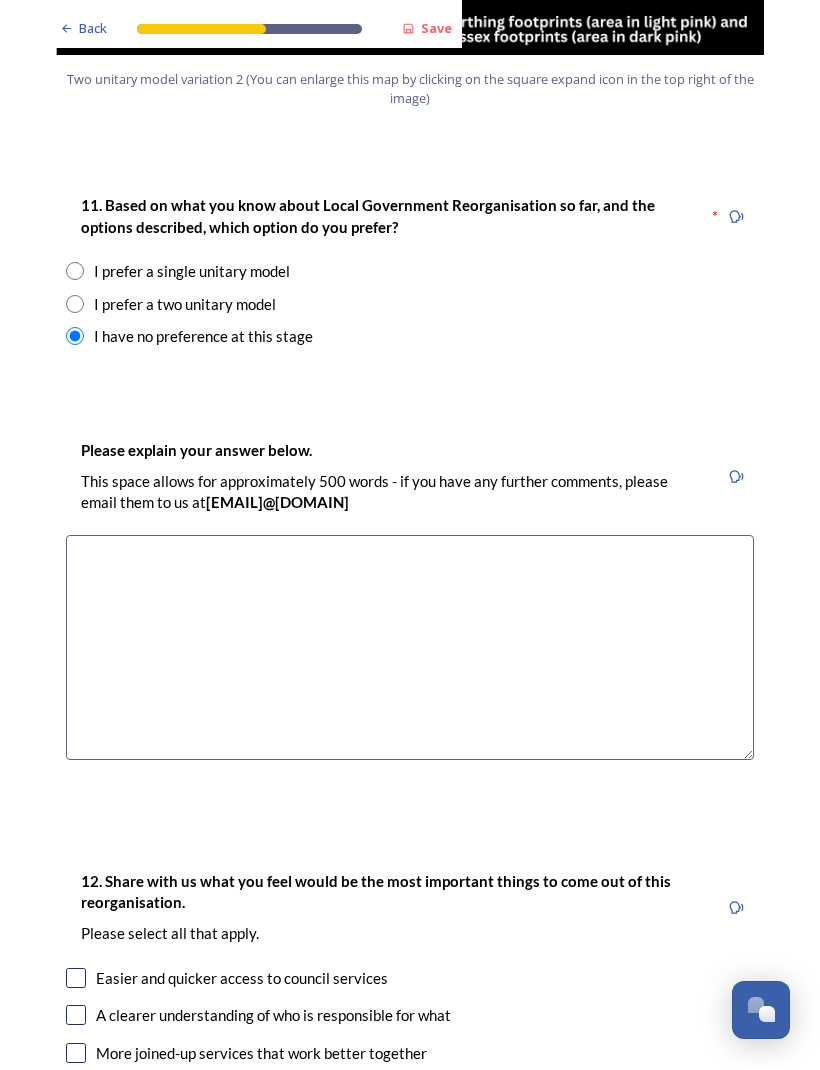 click at bounding box center [410, 648] 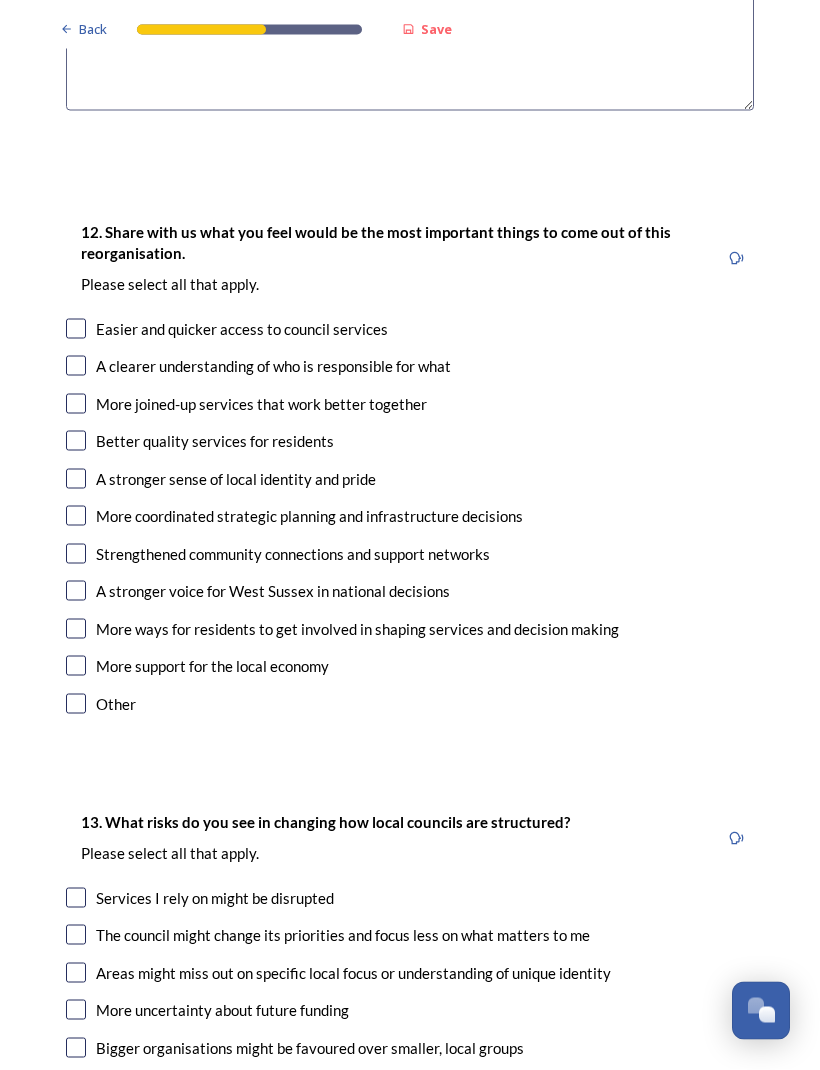 scroll, scrollTop: 3194, scrollLeft: 0, axis: vertical 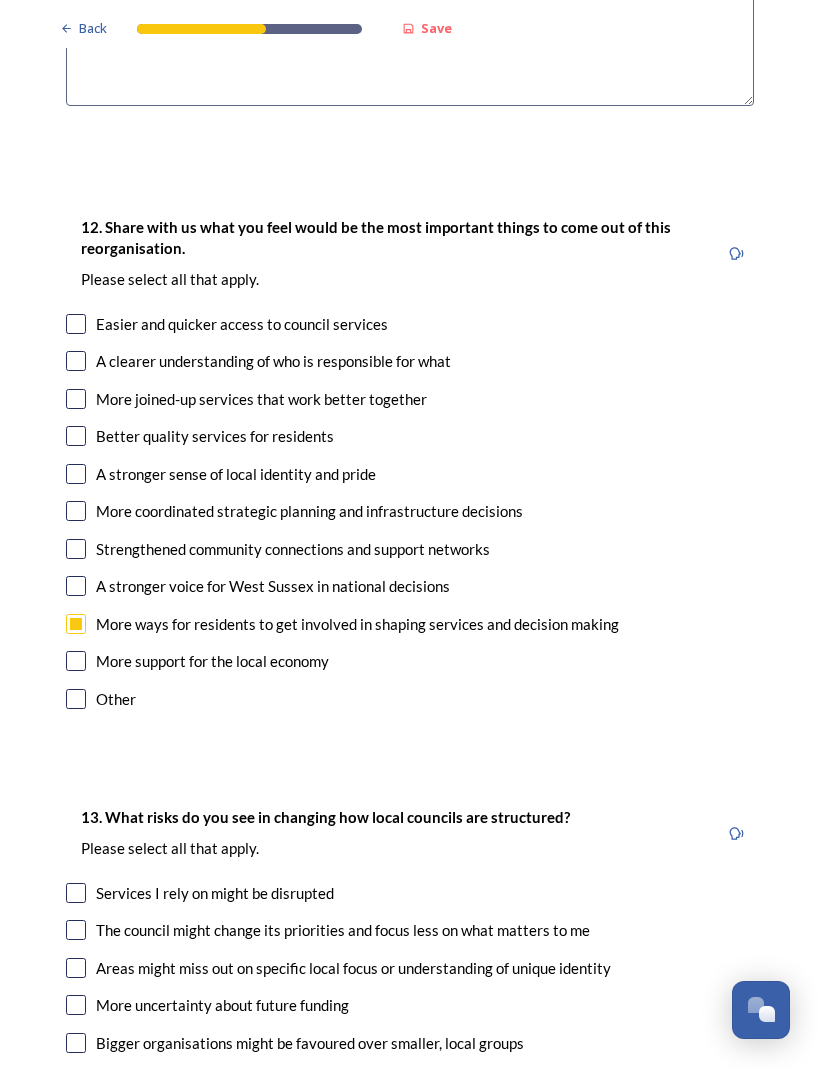 click at bounding box center [76, 400] 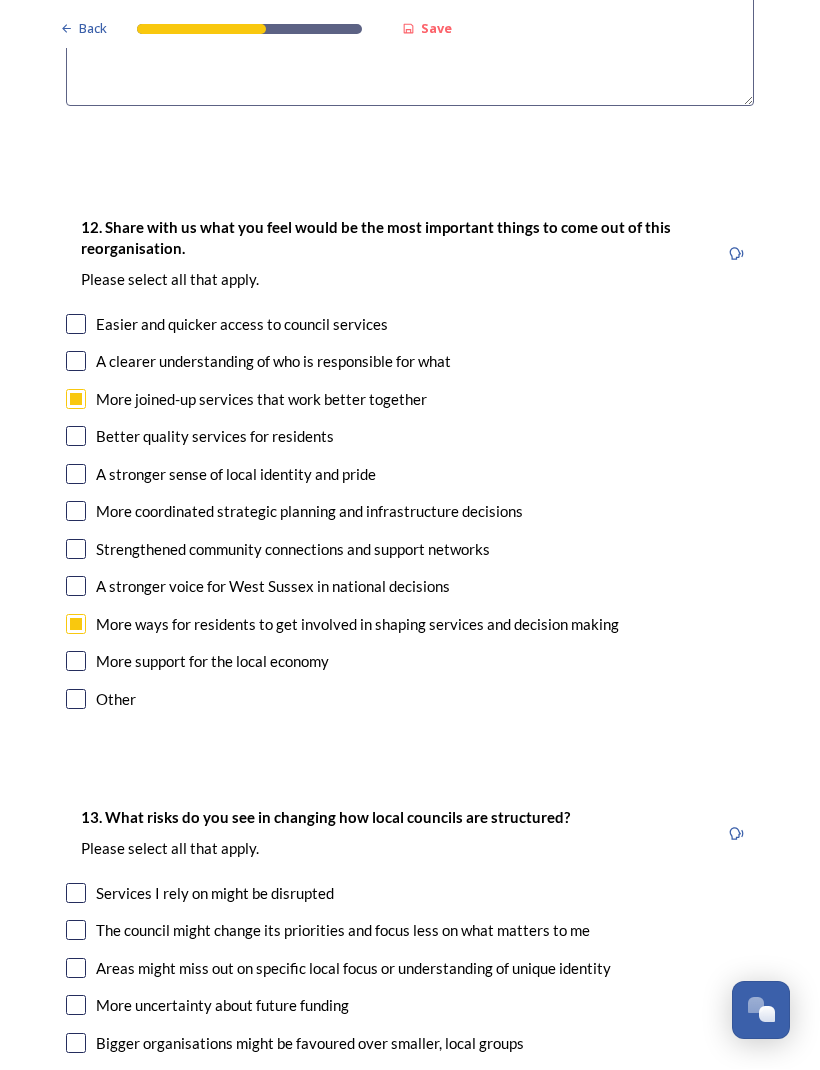 click at bounding box center (76, 550) 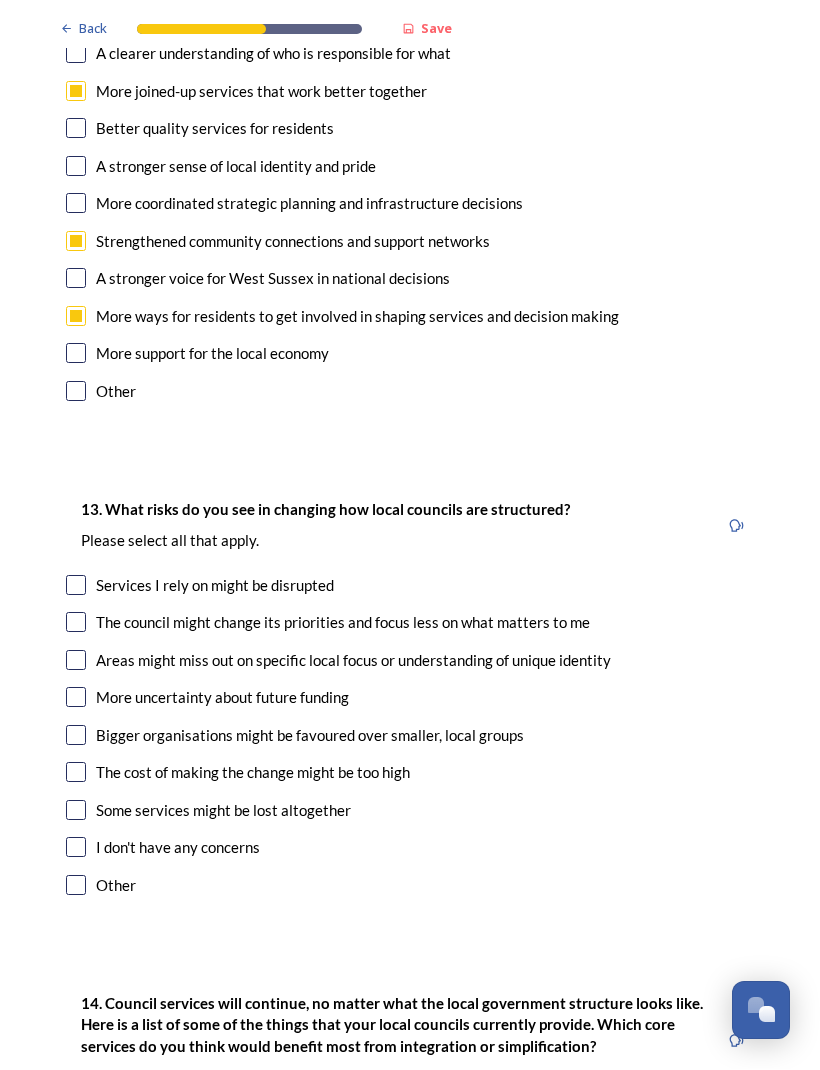 scroll, scrollTop: 3516, scrollLeft: 0, axis: vertical 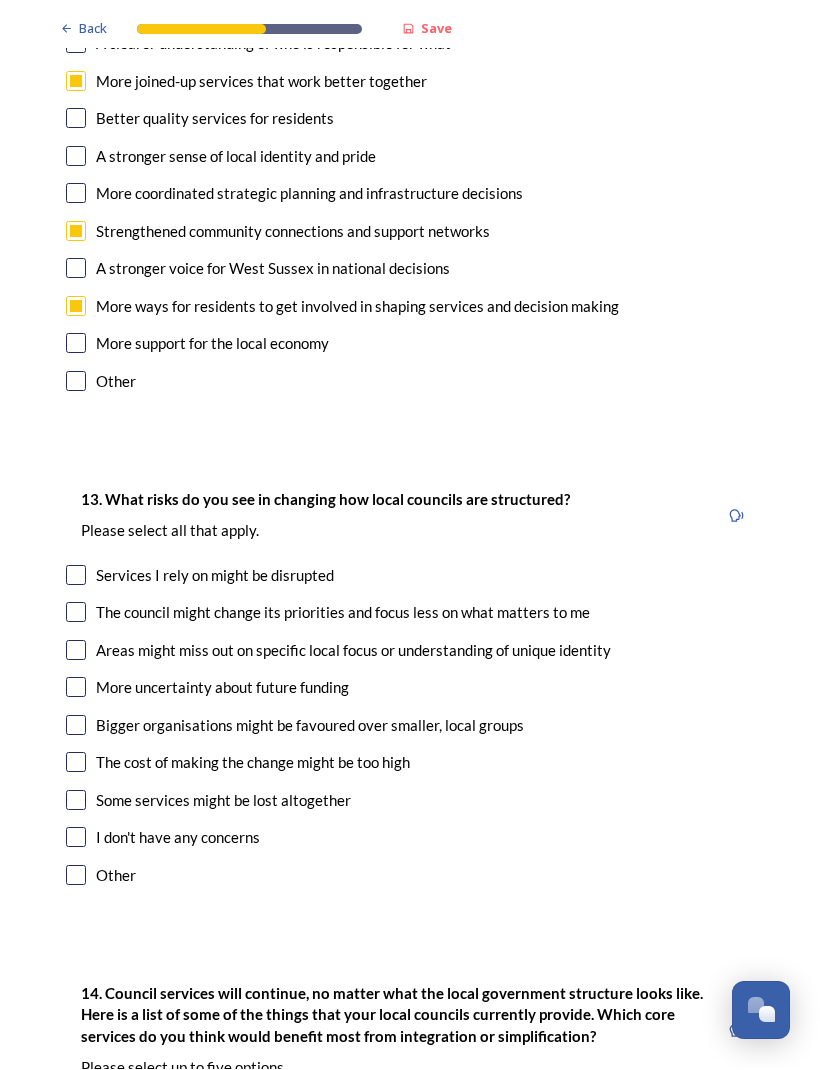 click at bounding box center (76, 344) 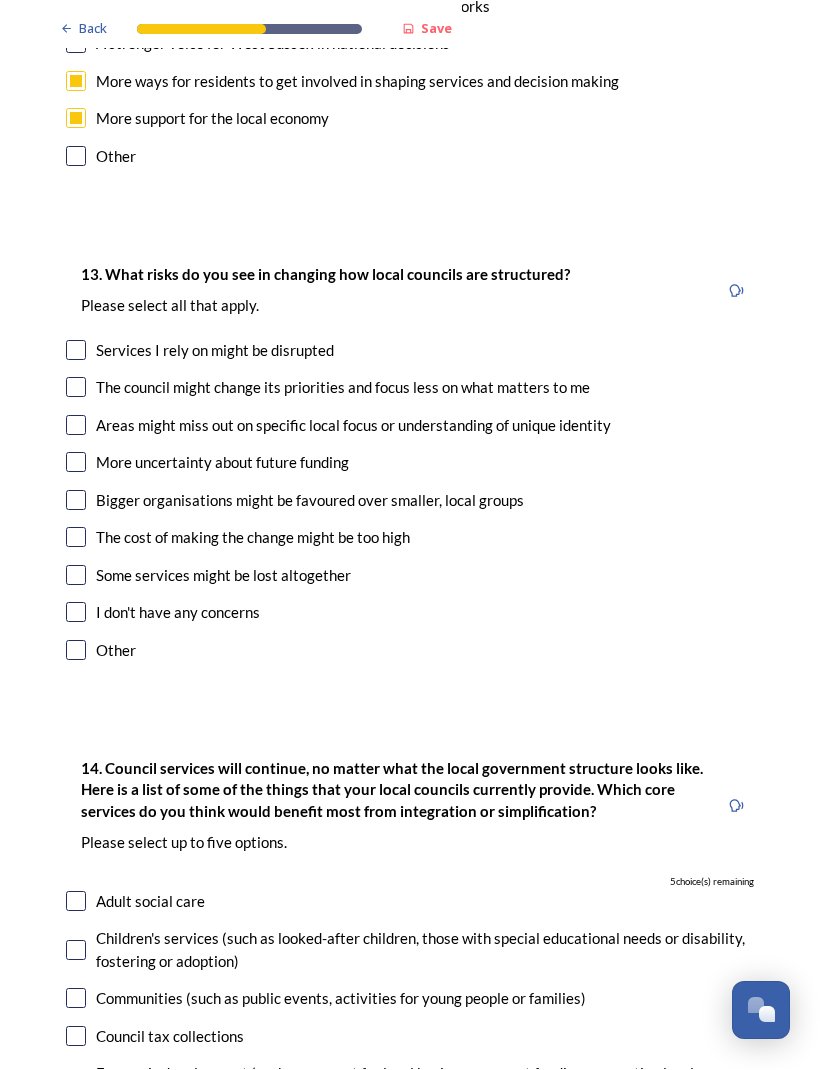scroll, scrollTop: 3743, scrollLeft: 0, axis: vertical 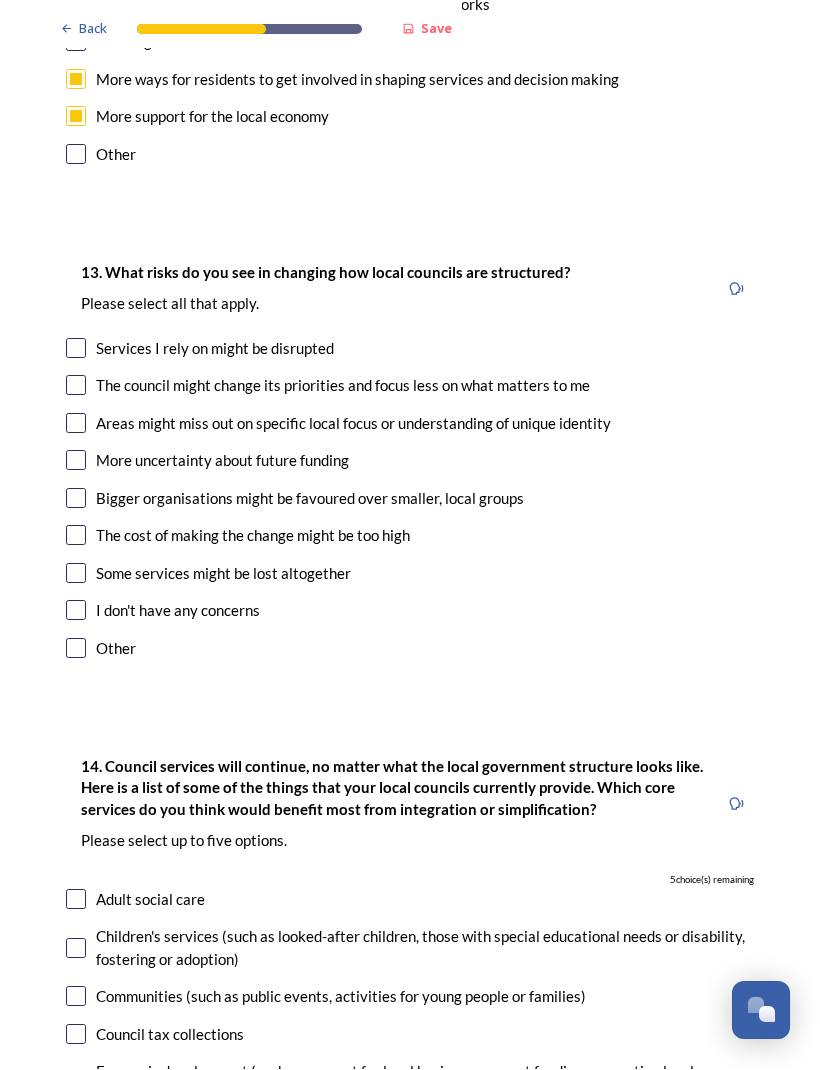 click at bounding box center (76, 499) 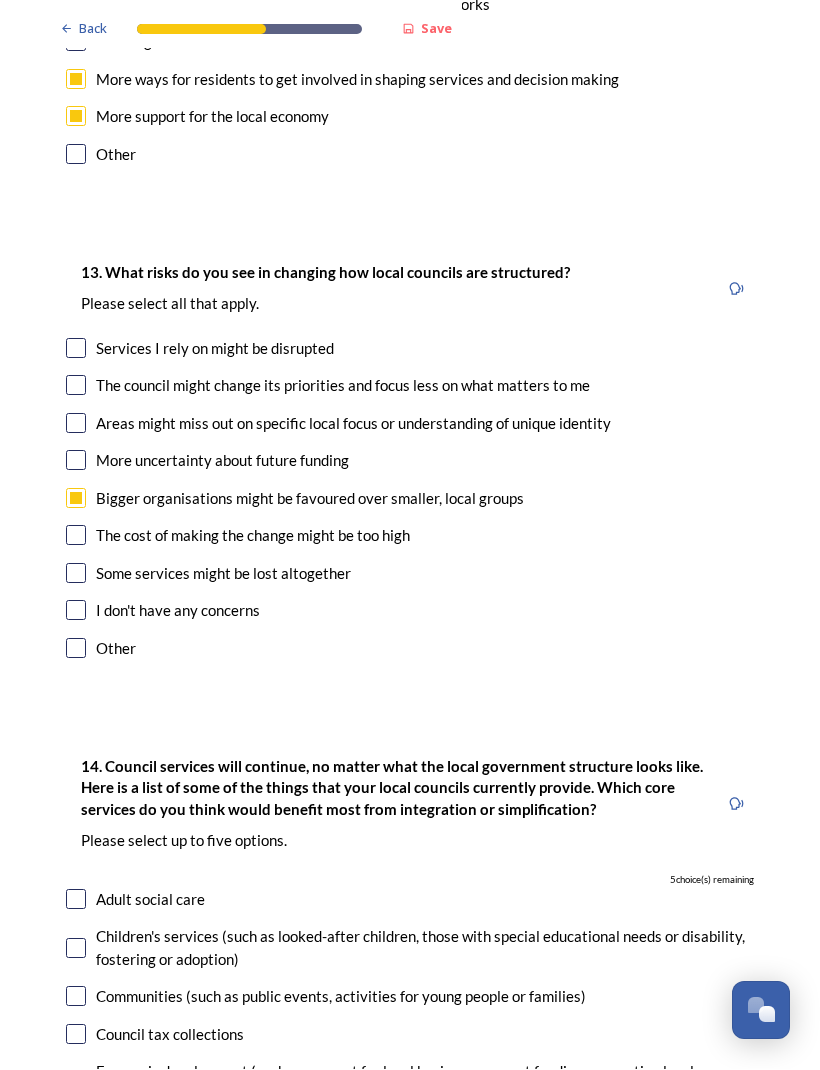click at bounding box center [76, 574] 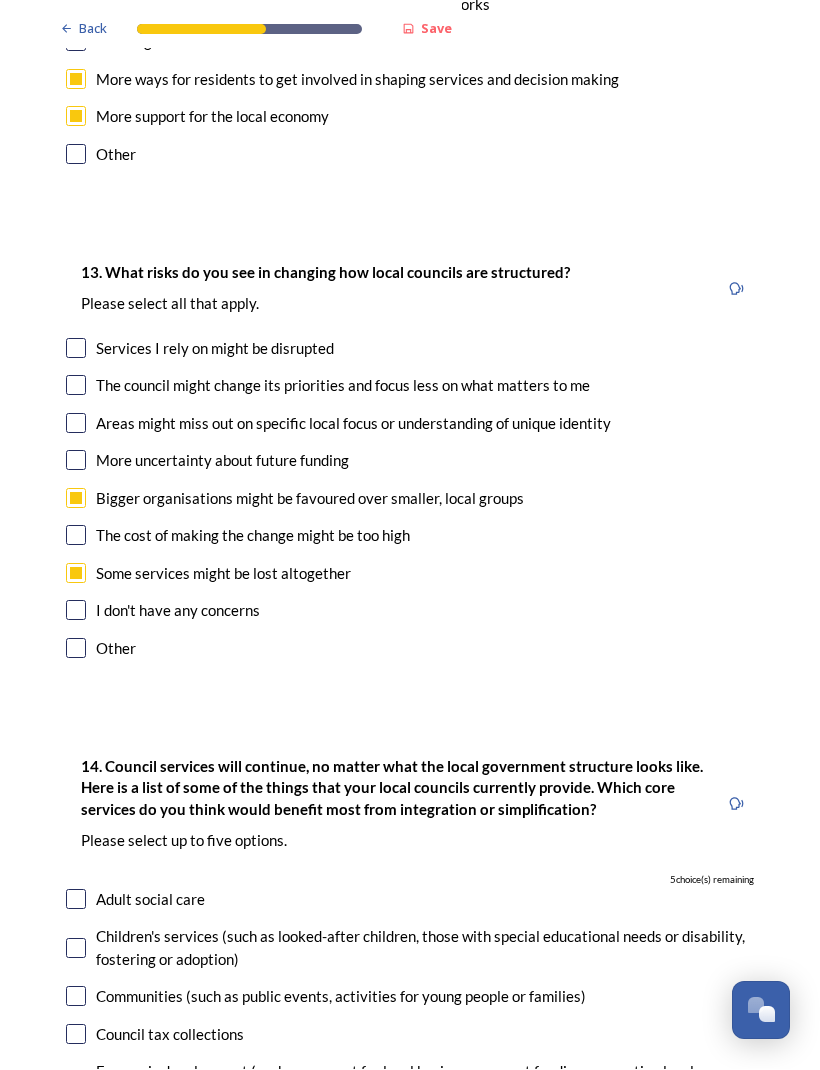 click at bounding box center [76, 424] 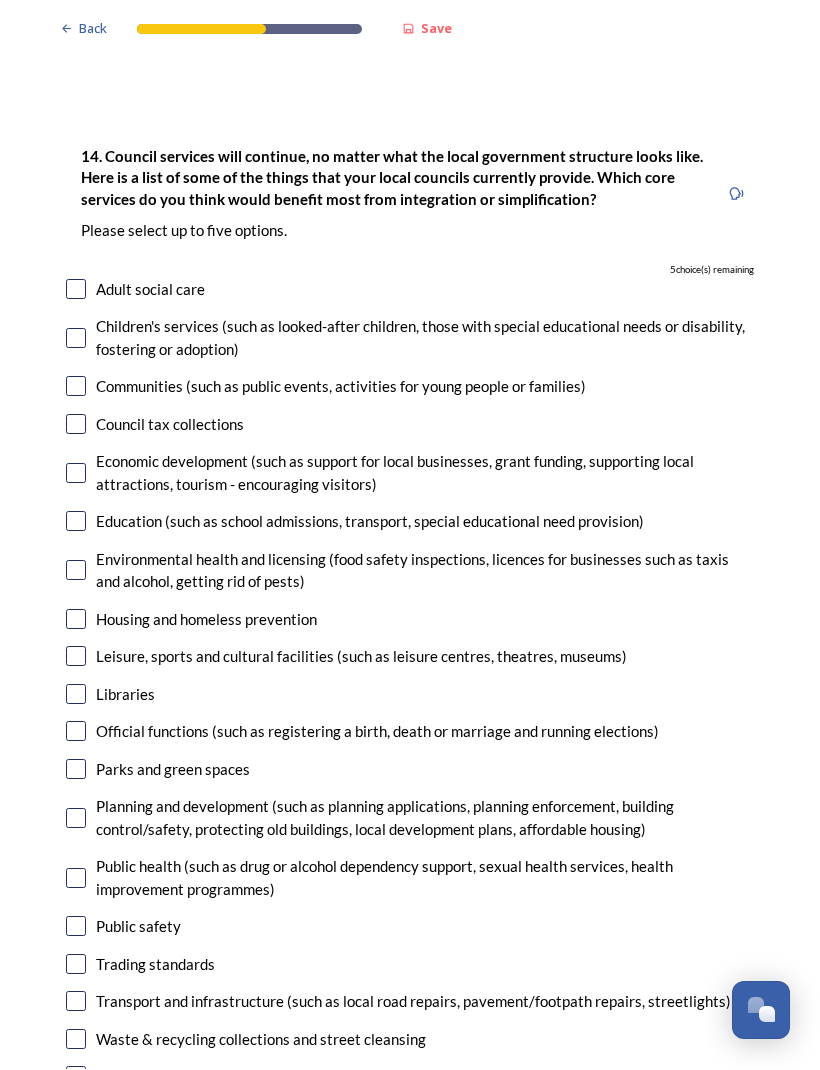 scroll, scrollTop: 4355, scrollLeft: 0, axis: vertical 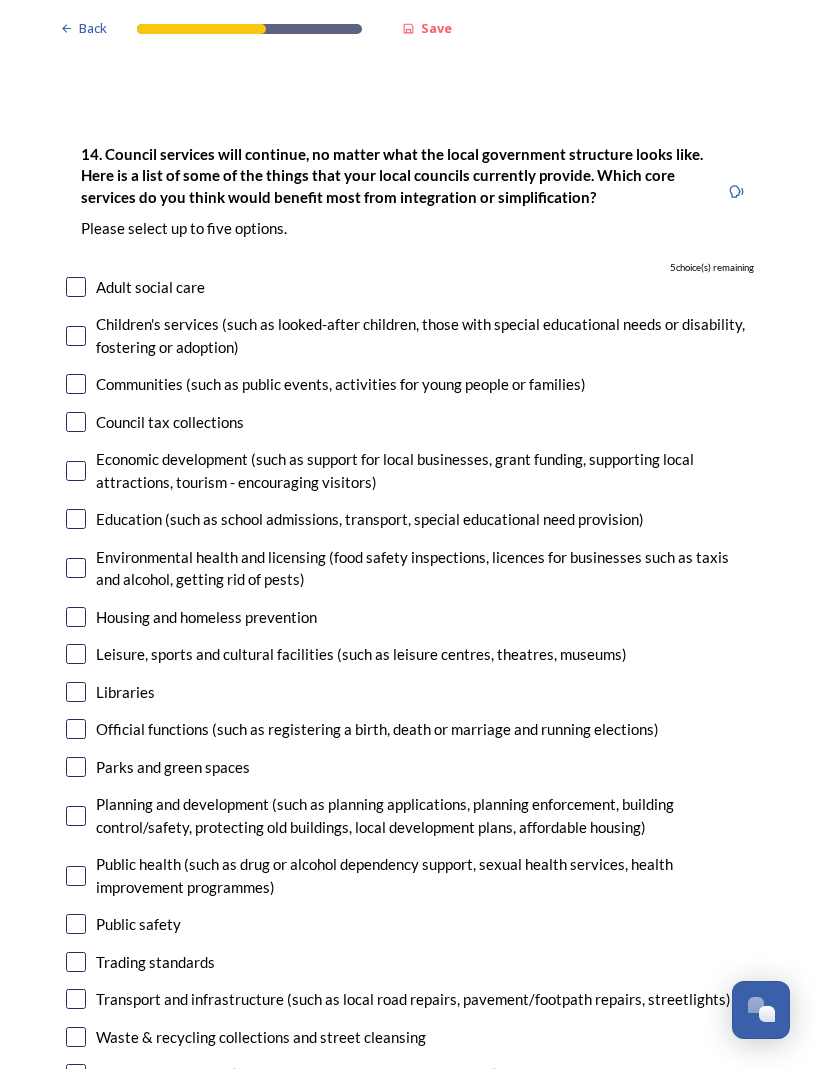 click at bounding box center [76, 288] 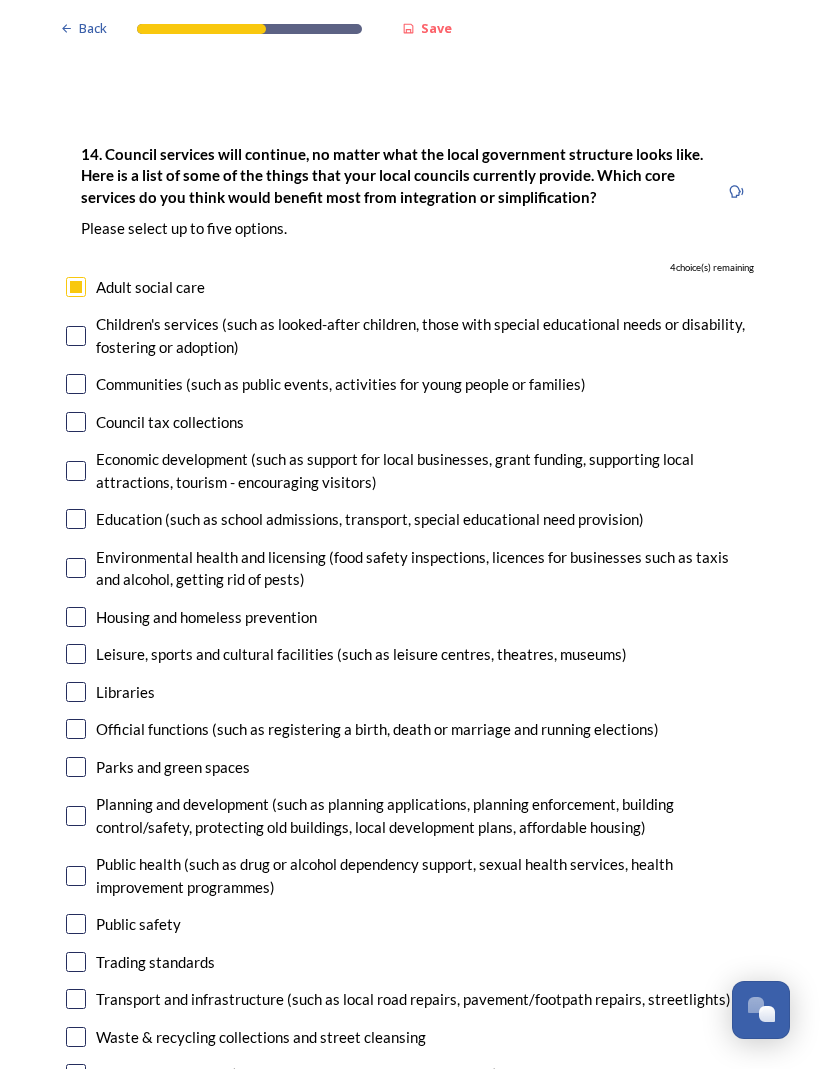 click at bounding box center (76, 337) 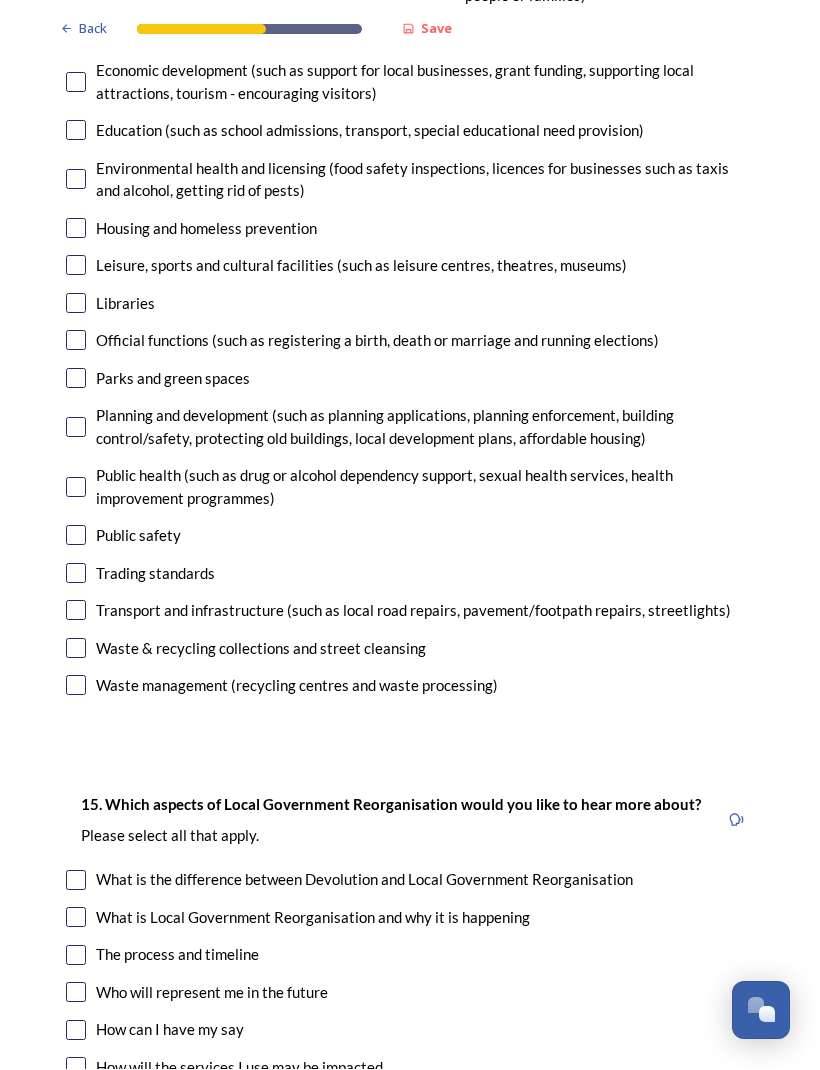 scroll, scrollTop: 4746, scrollLeft: 0, axis: vertical 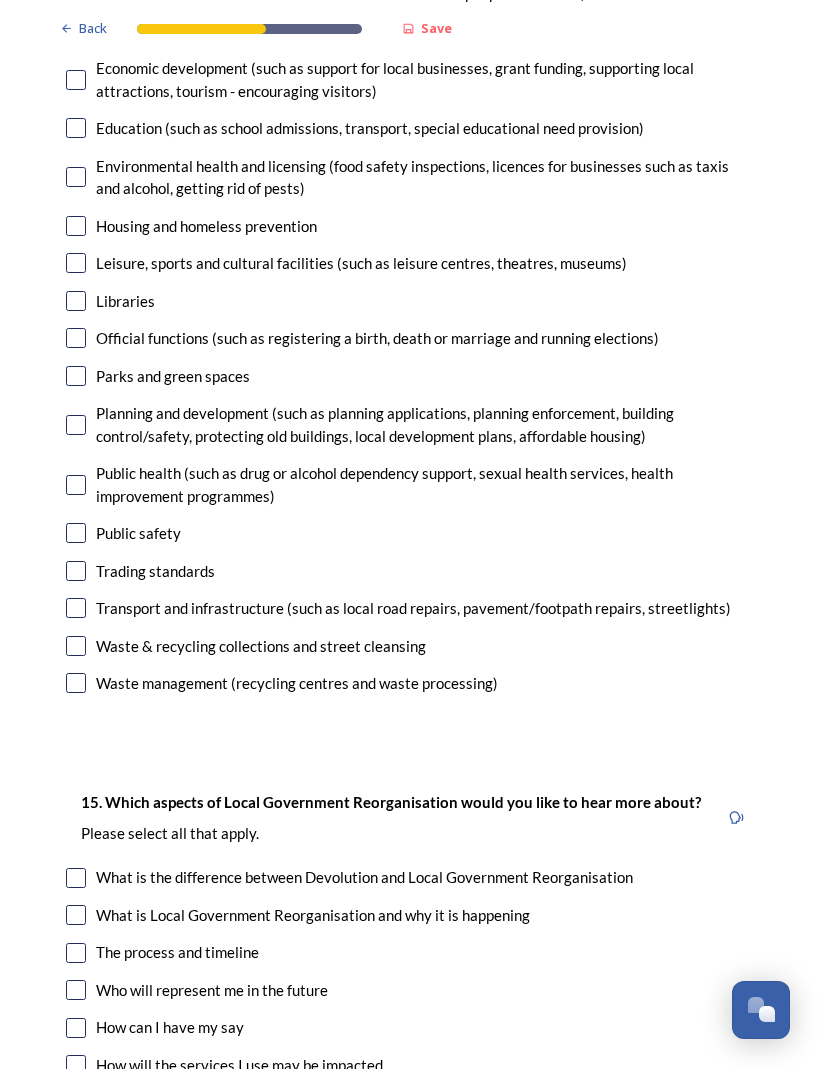 click at bounding box center (76, 129) 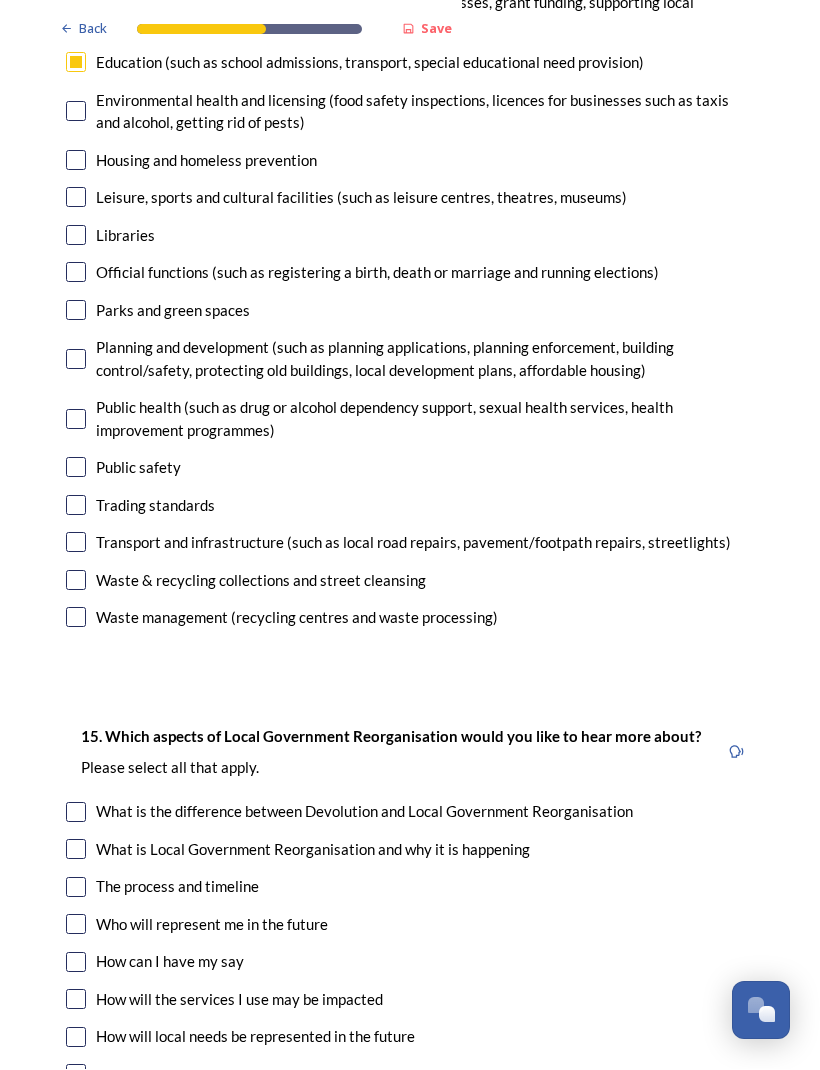 scroll, scrollTop: 4813, scrollLeft: 0, axis: vertical 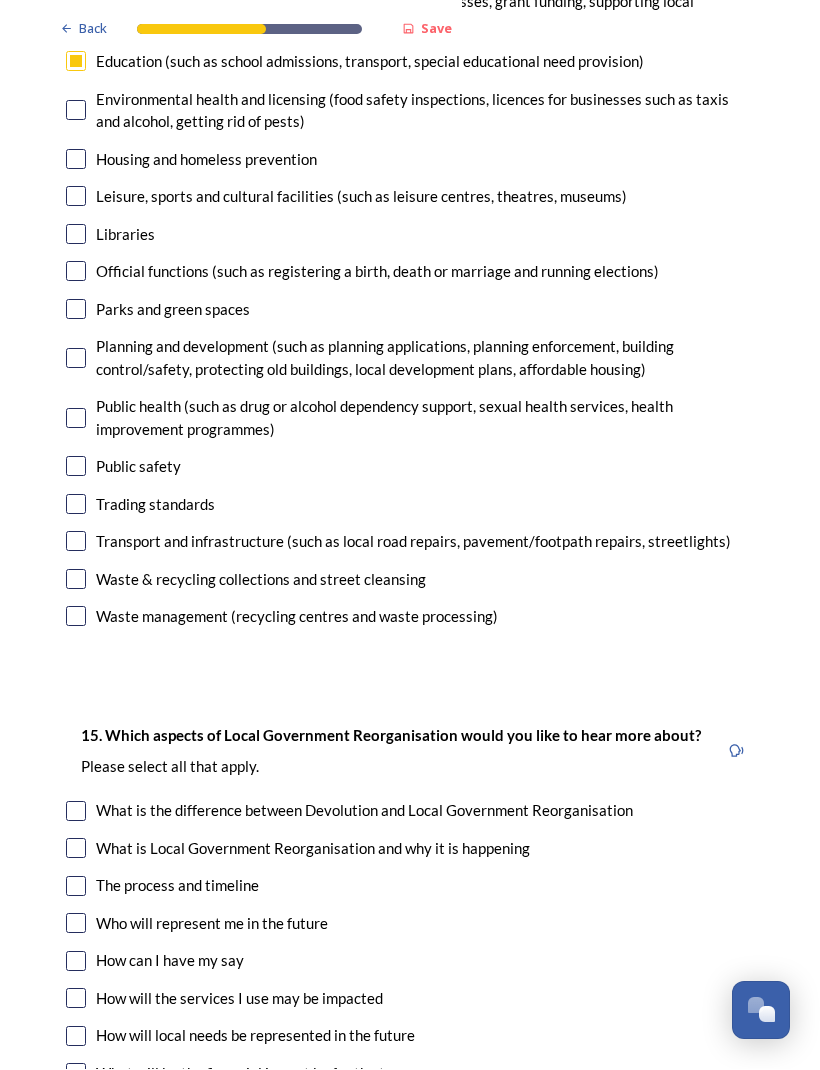 click at bounding box center (76, 467) 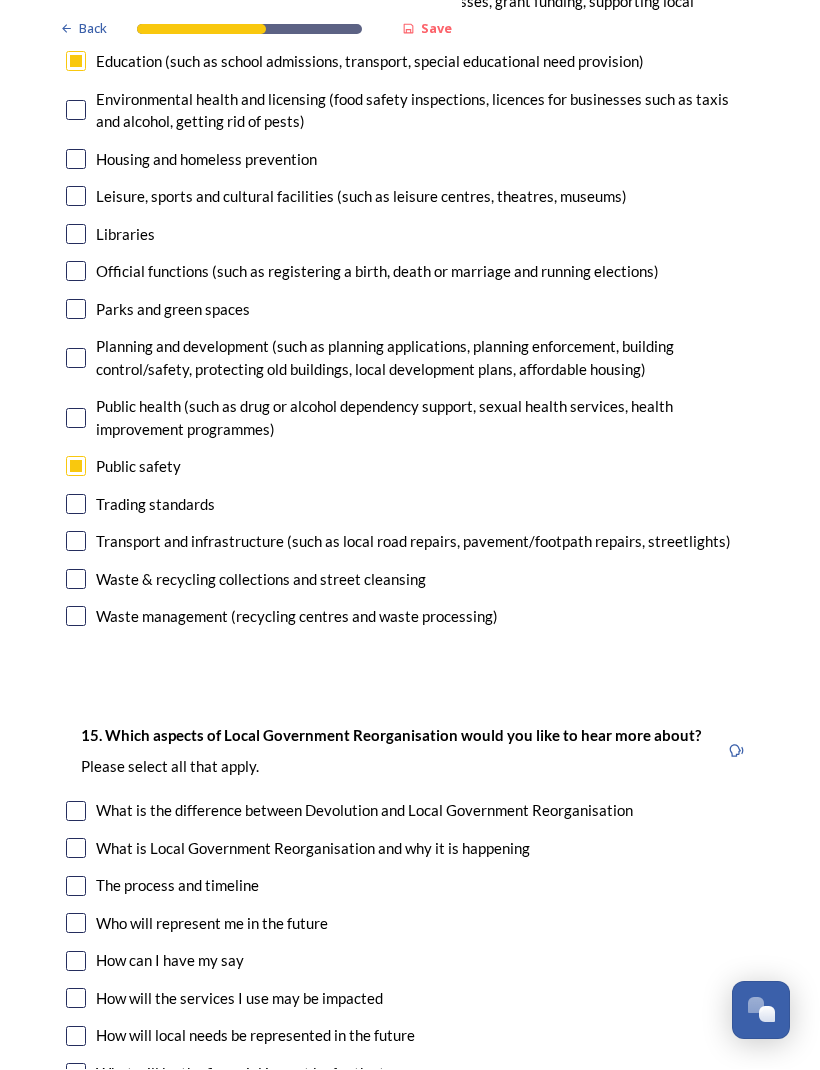 click at bounding box center (76, 235) 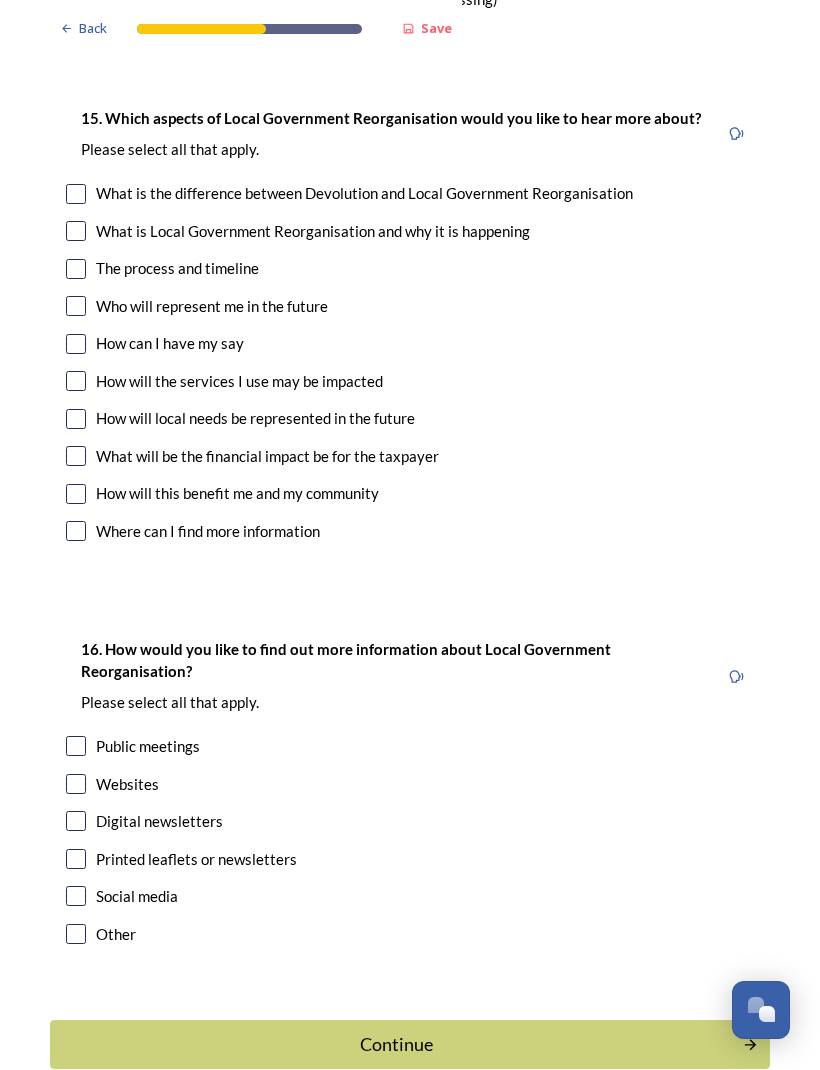 scroll, scrollTop: 5429, scrollLeft: 0, axis: vertical 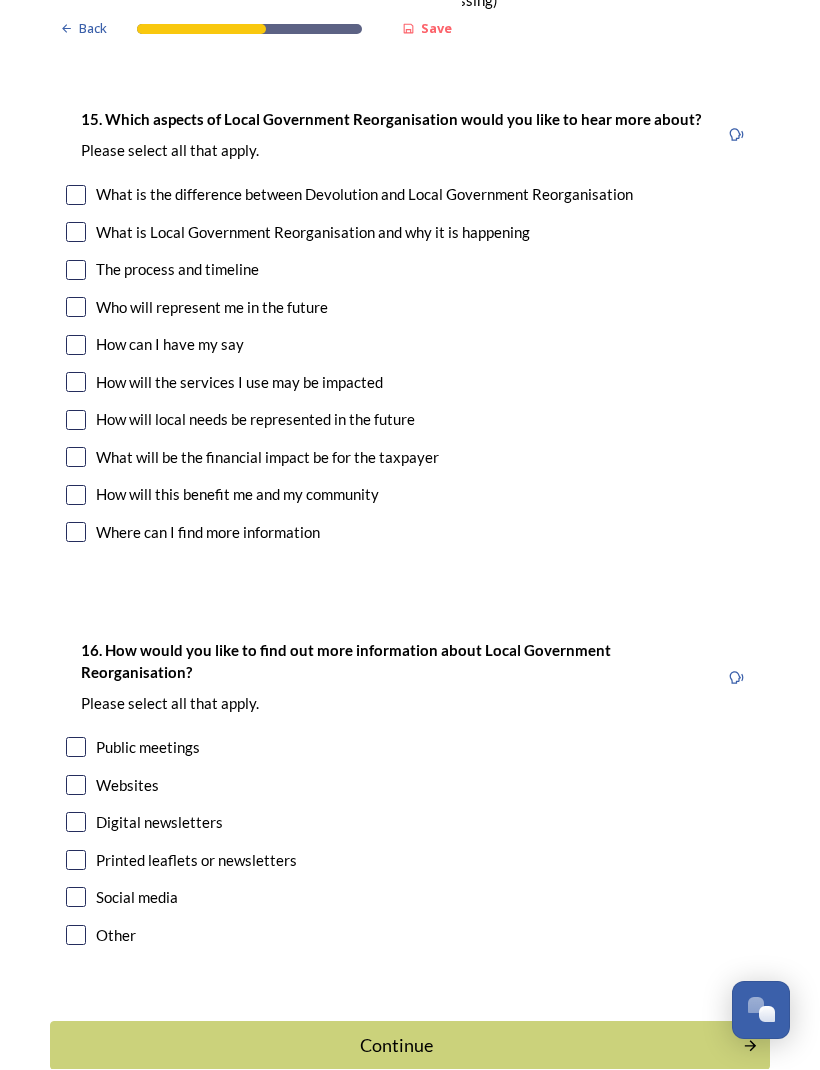 click at bounding box center [76, 196] 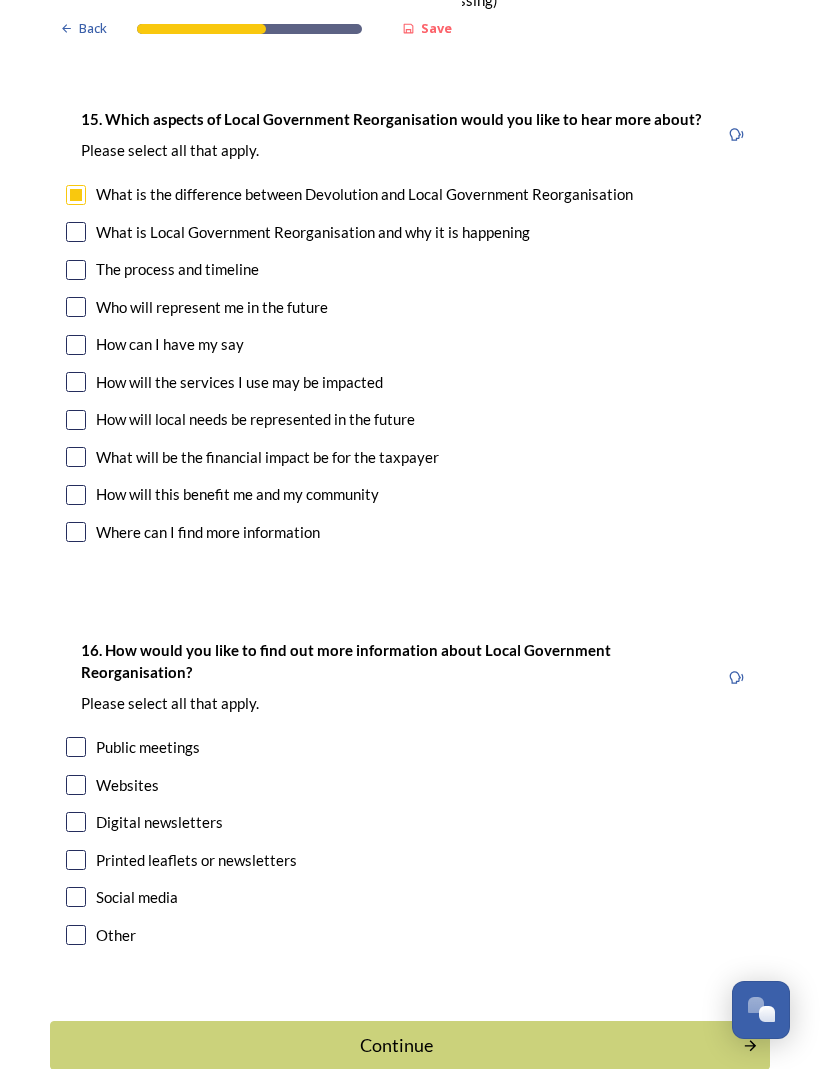 click at bounding box center [76, 233] 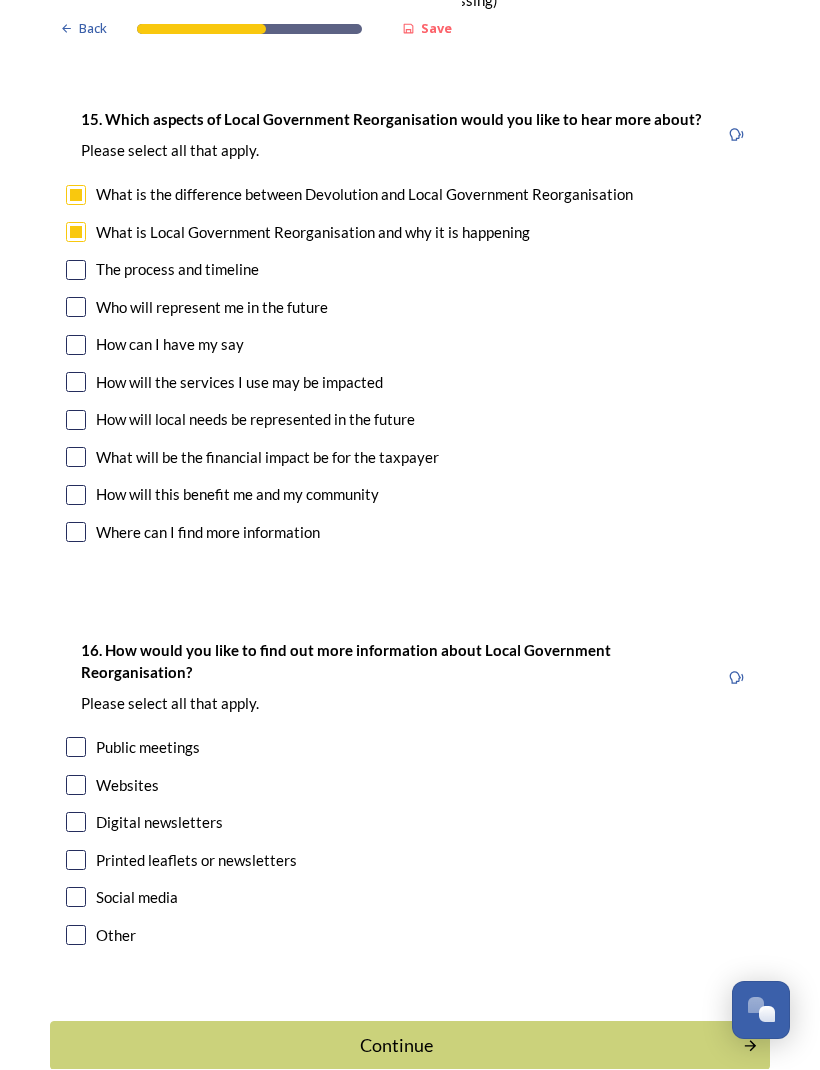scroll, scrollTop: 0, scrollLeft: 0, axis: both 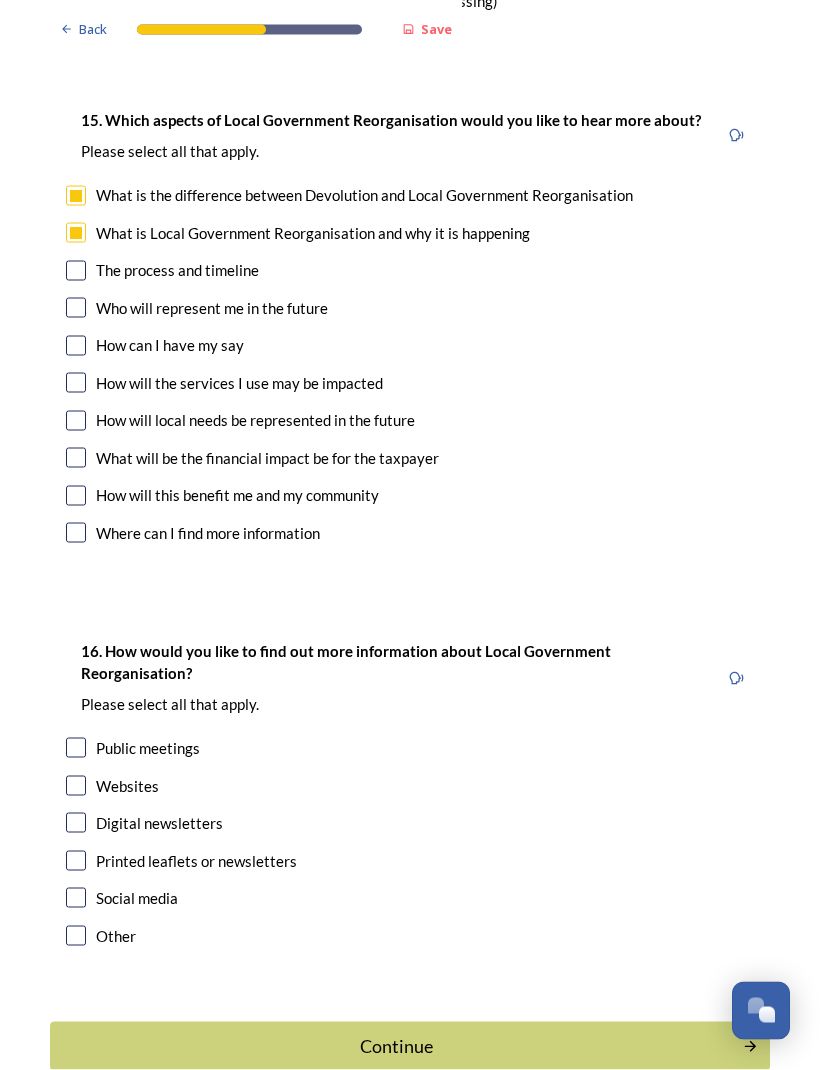 click at bounding box center [76, 271] 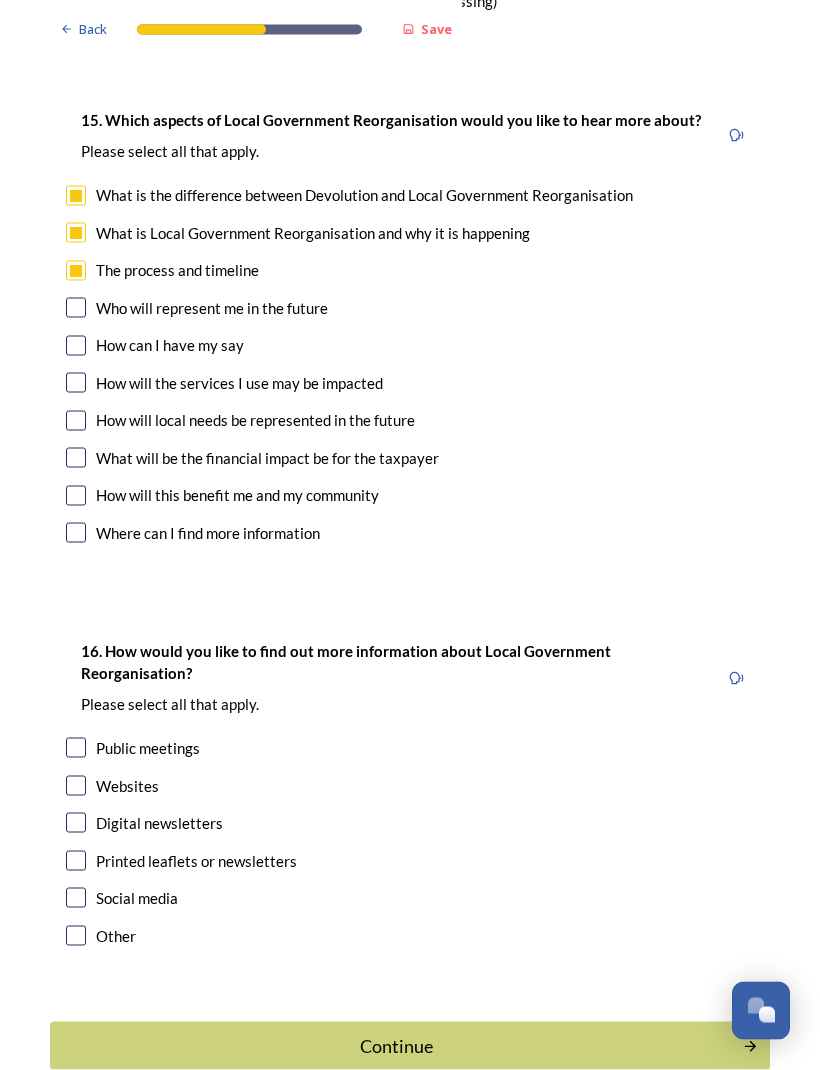 scroll, scrollTop: 0, scrollLeft: 0, axis: both 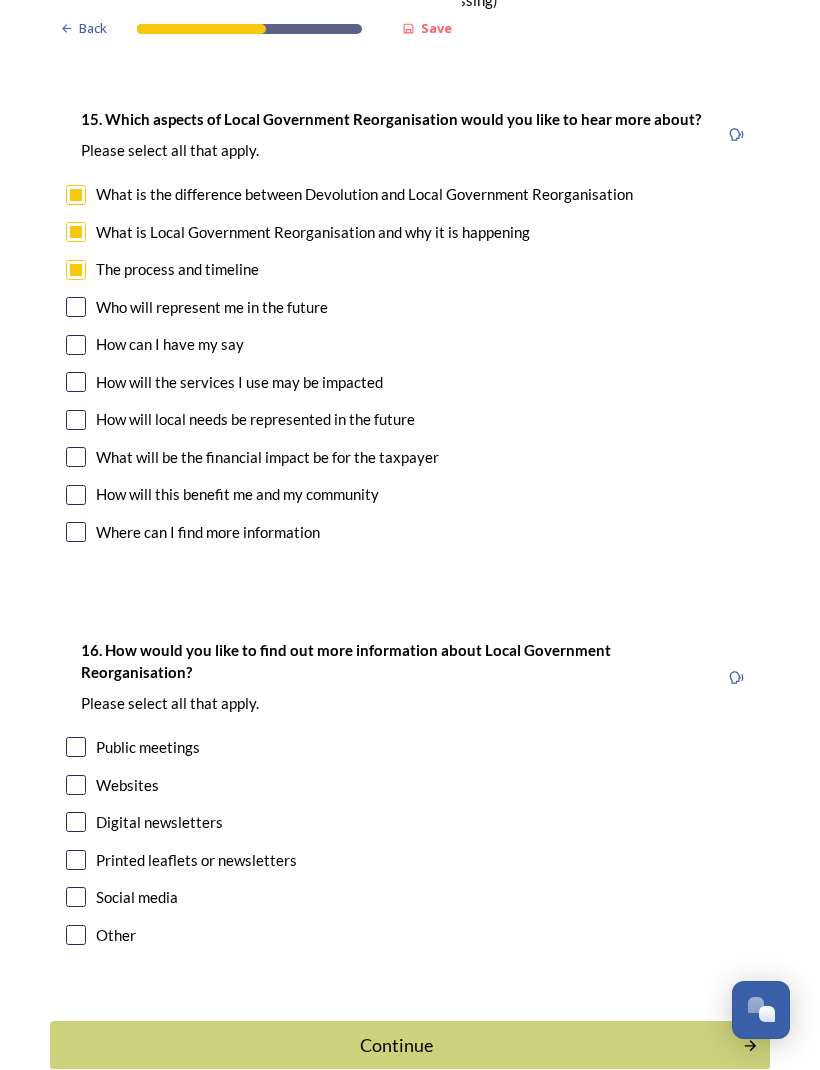 click at bounding box center [76, 458] 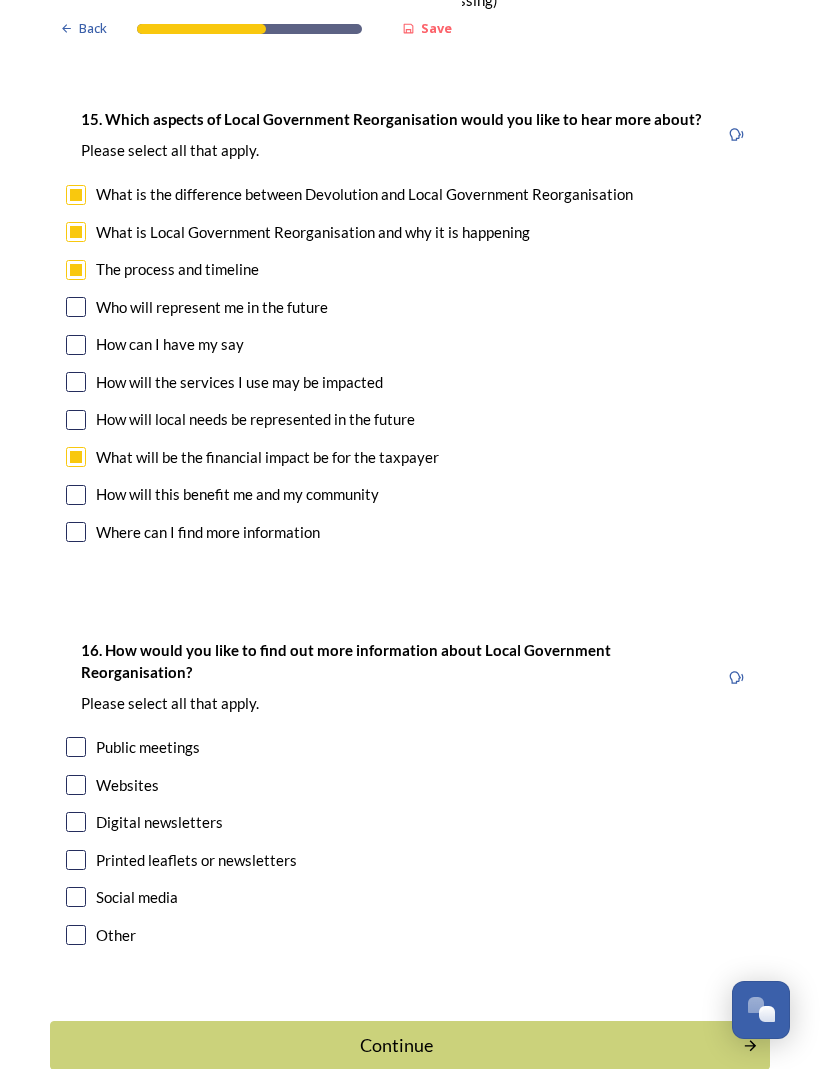 scroll, scrollTop: 0, scrollLeft: 0, axis: both 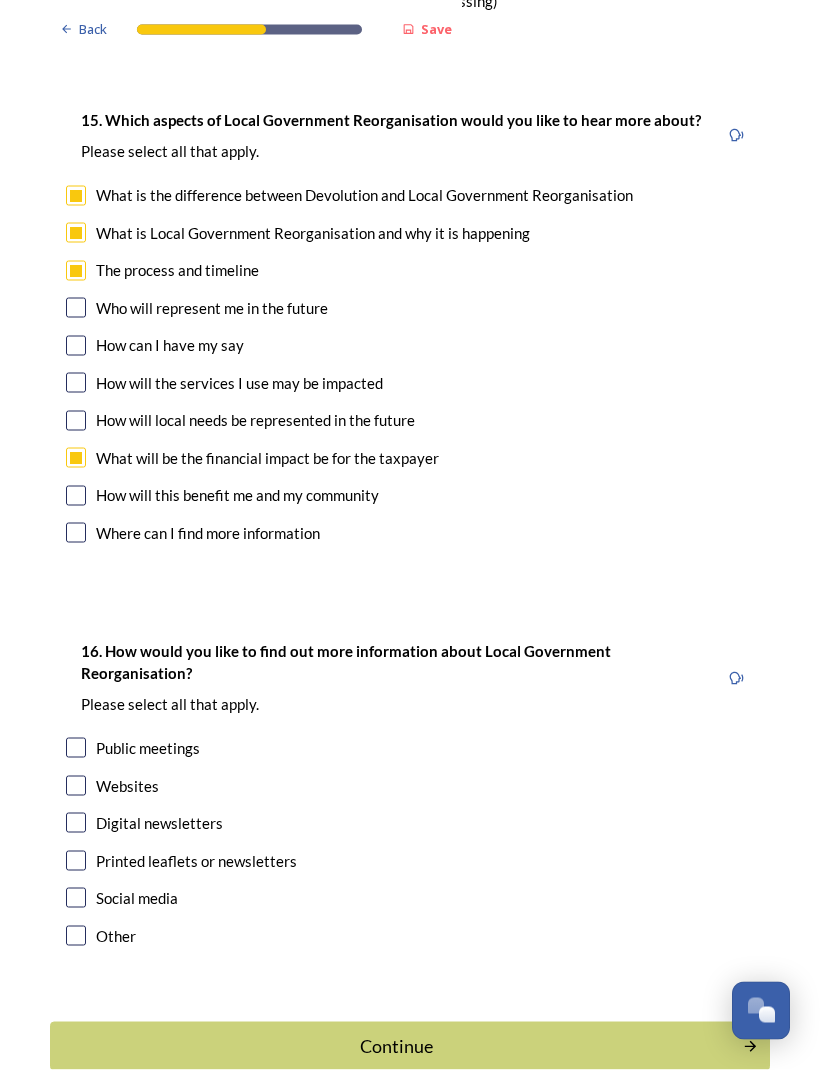 click at bounding box center (76, 458) 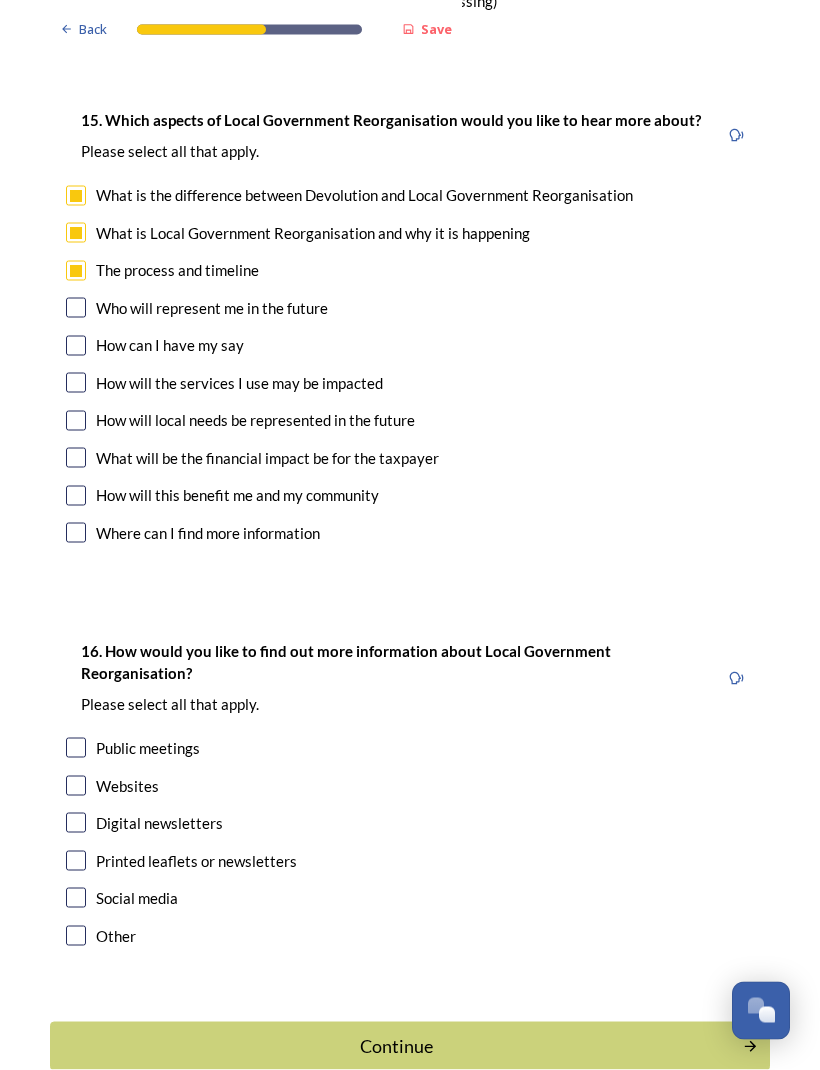 scroll, scrollTop: 0, scrollLeft: 0, axis: both 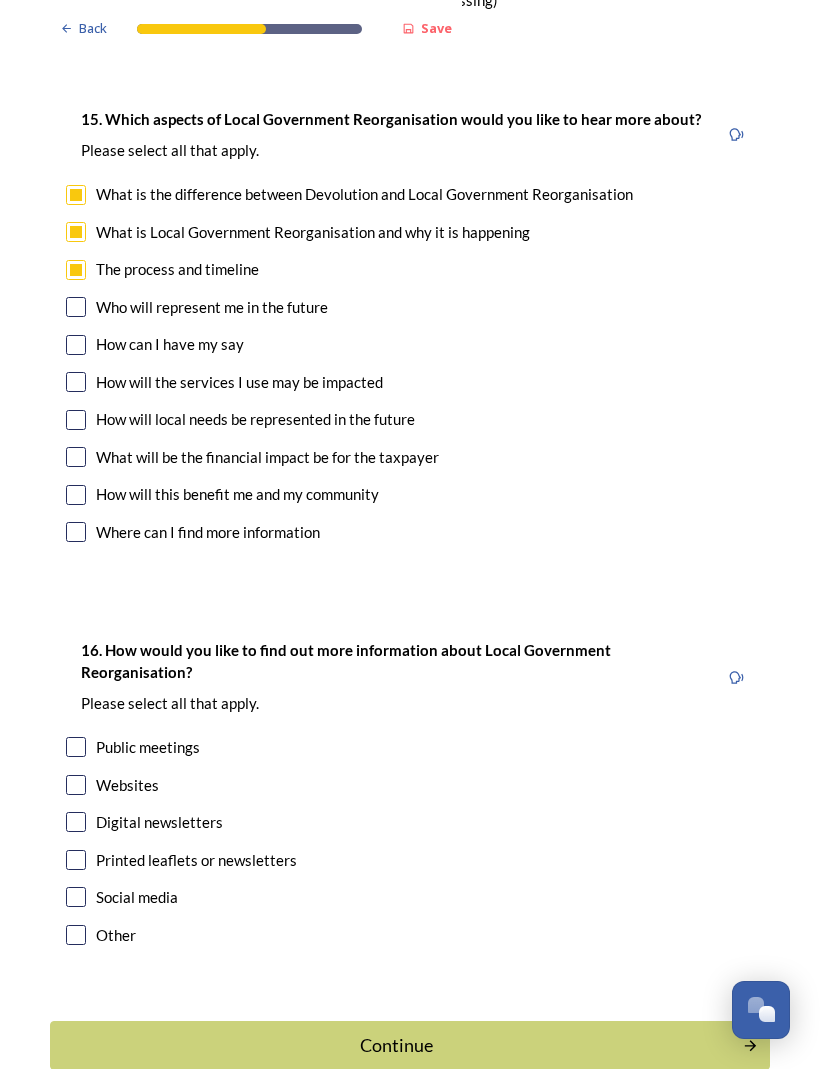 click on "How will local needs be represented in the future" at bounding box center (410, 420) 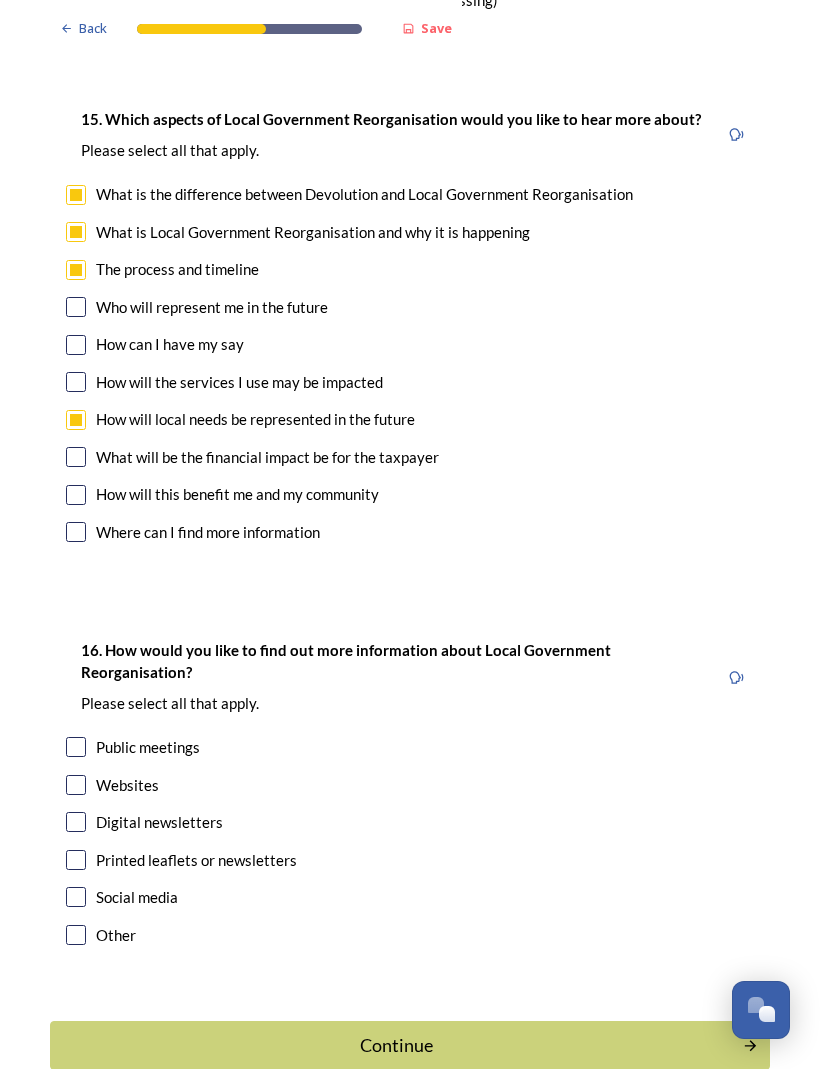 checkbox on "true" 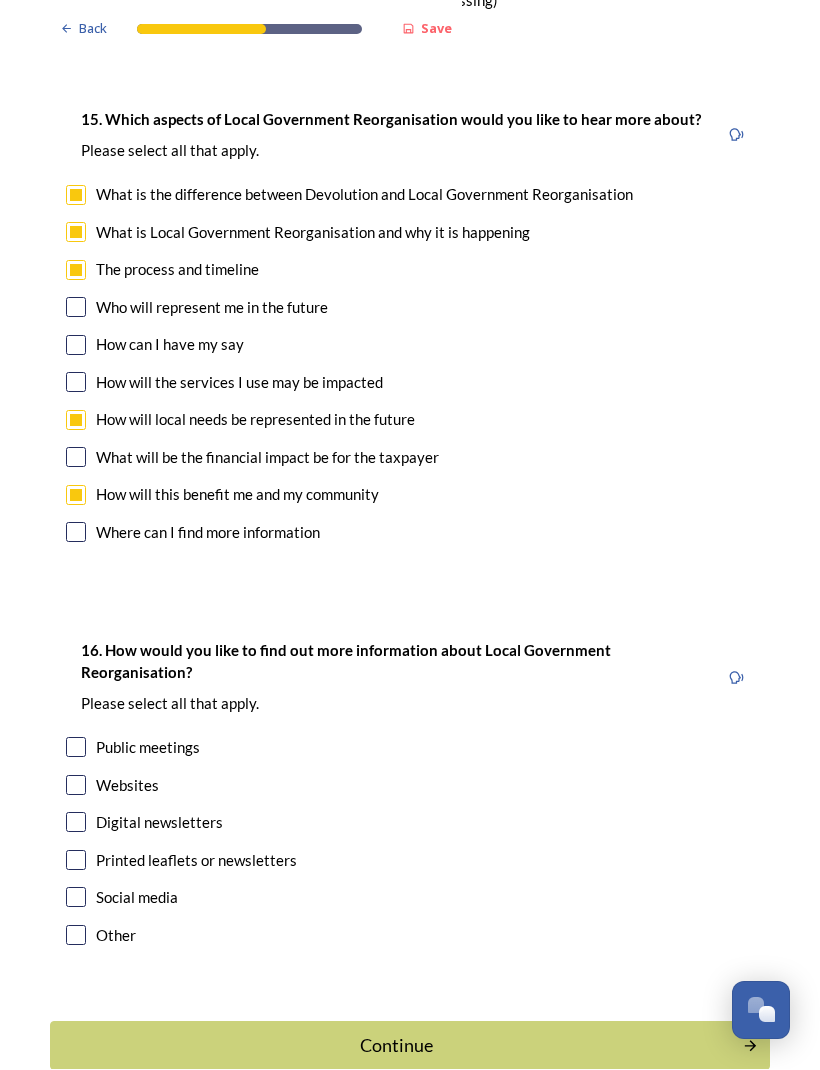 click at bounding box center [76, 421] 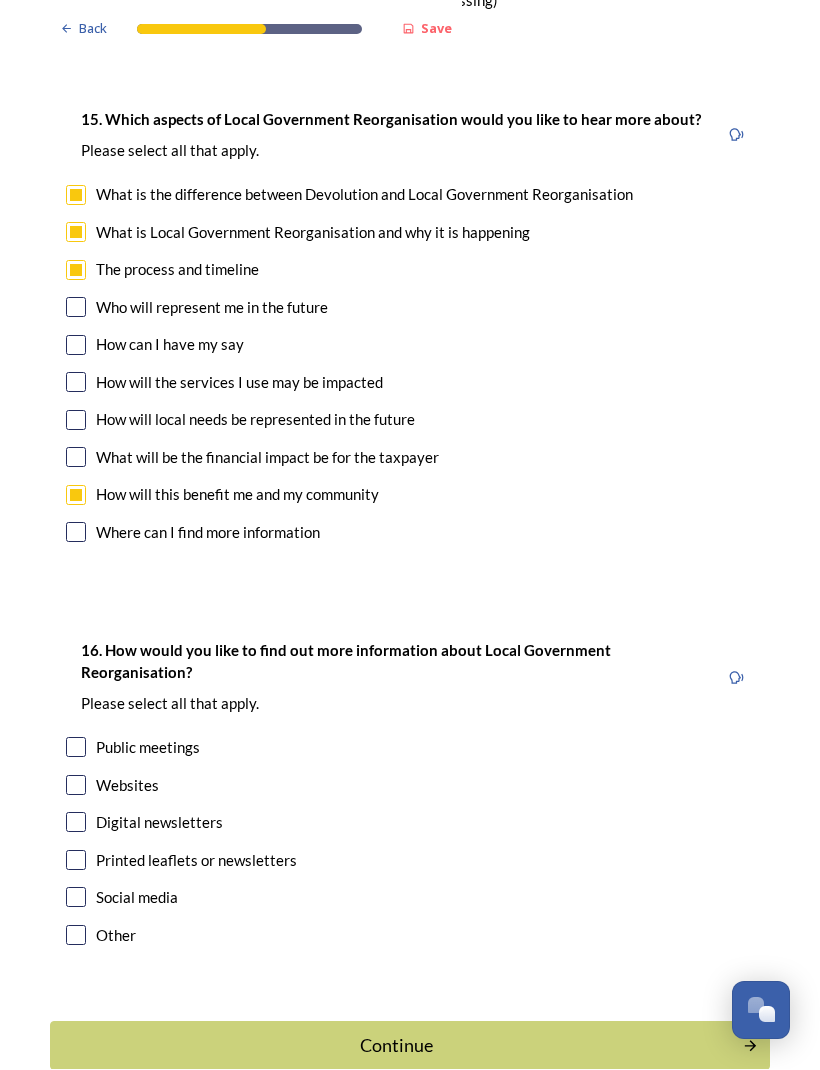 click at bounding box center (76, 458) 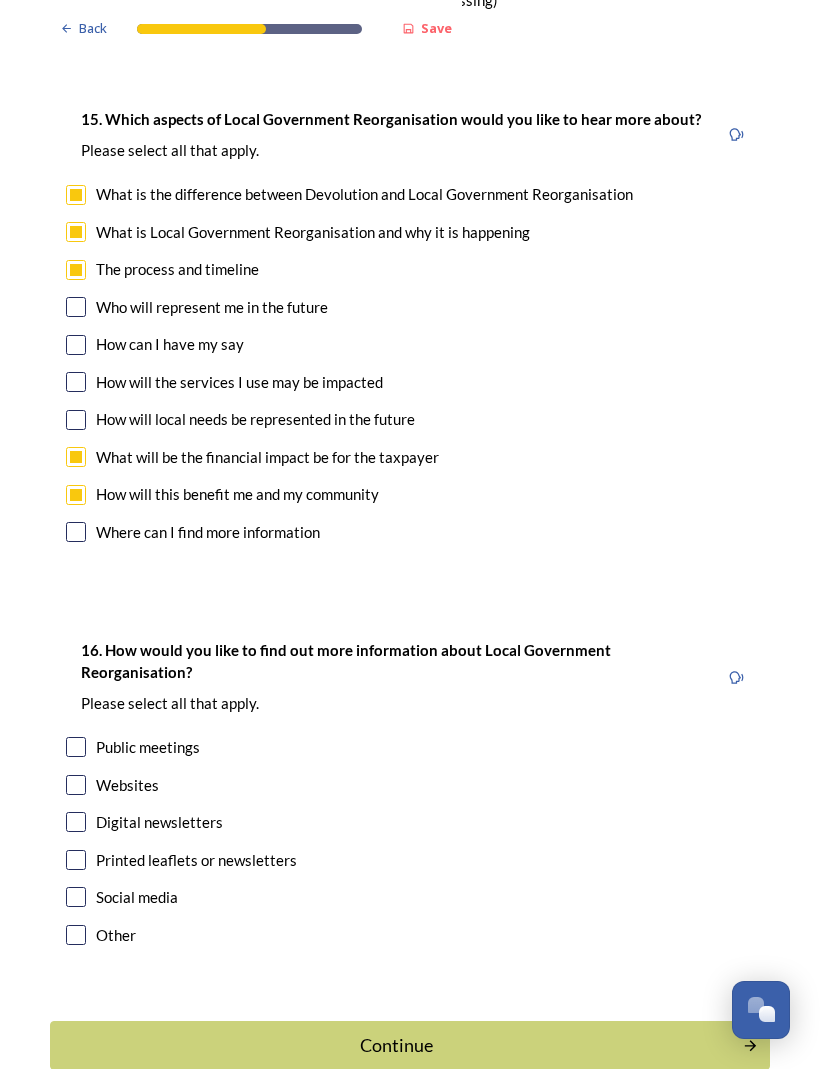 scroll, scrollTop: 0, scrollLeft: 0, axis: both 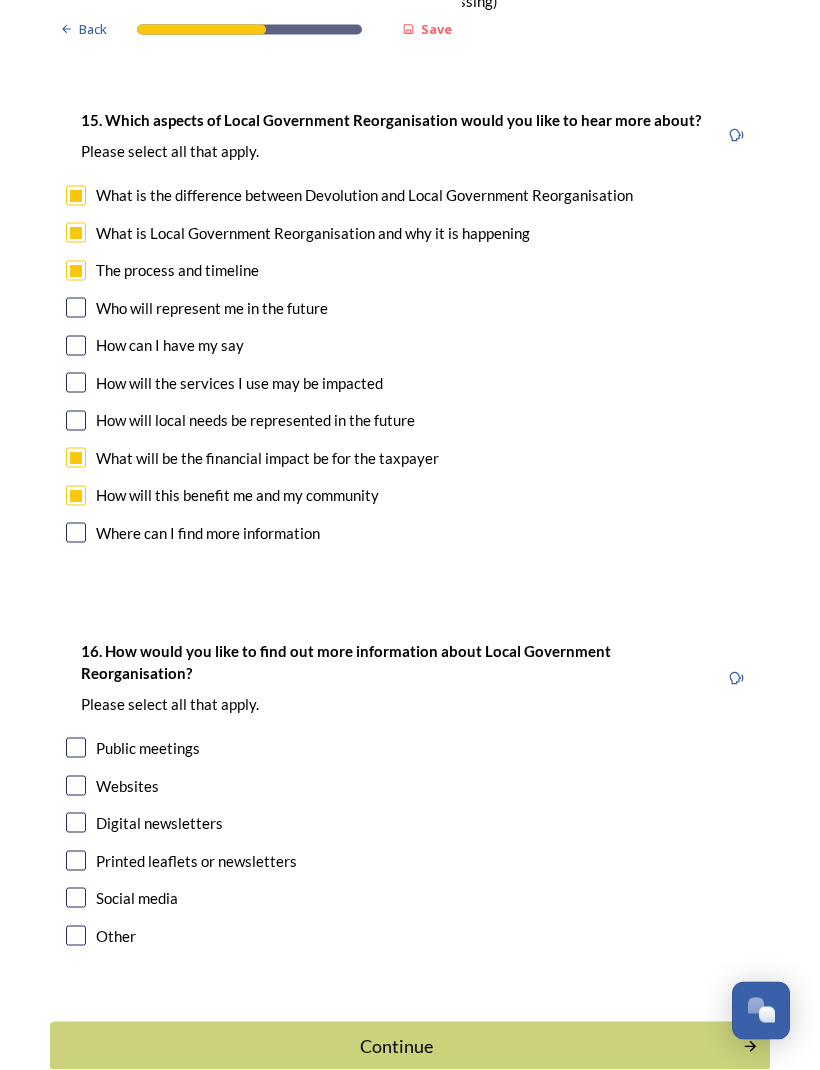 click at bounding box center (76, 861) 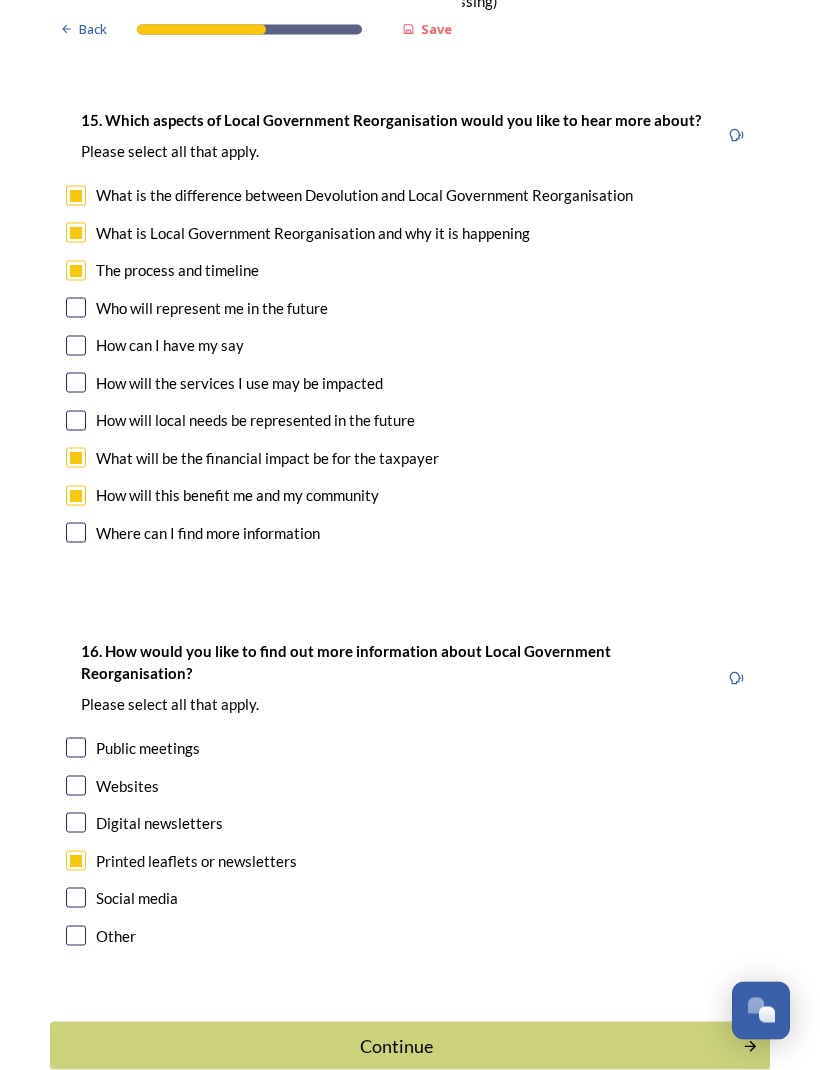 scroll, scrollTop: 0, scrollLeft: 0, axis: both 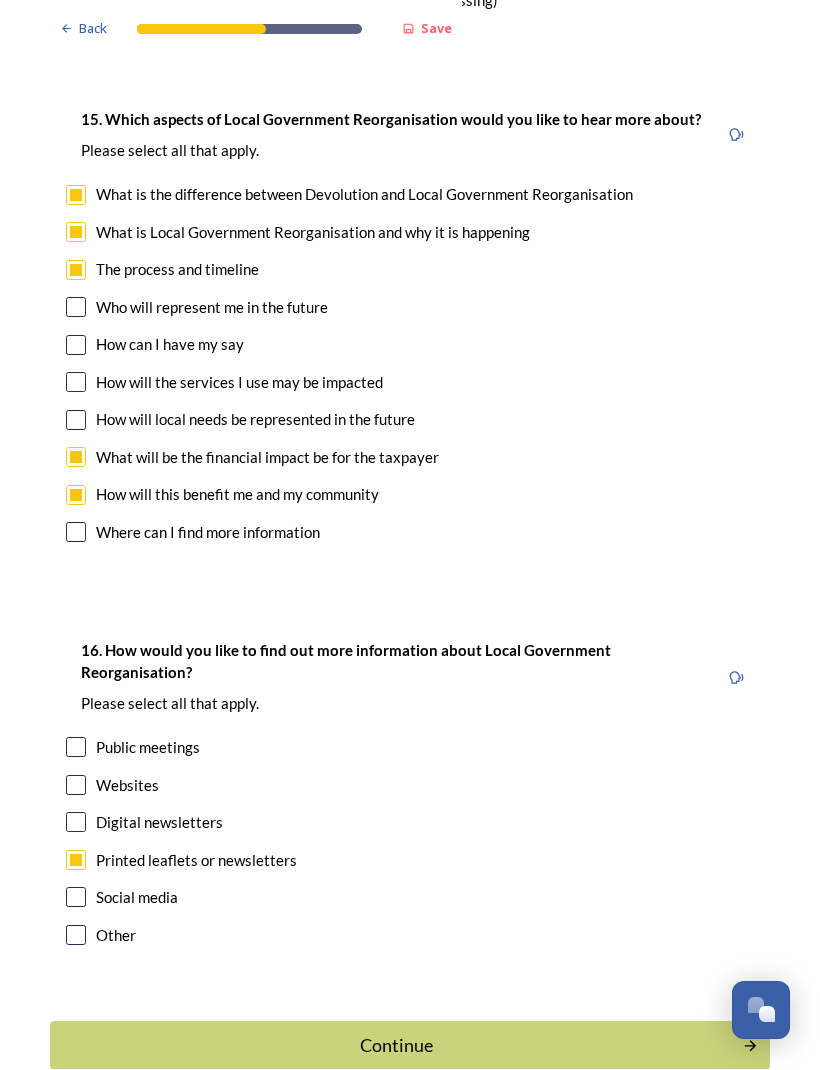 click on "Continue" at bounding box center [396, 1046] 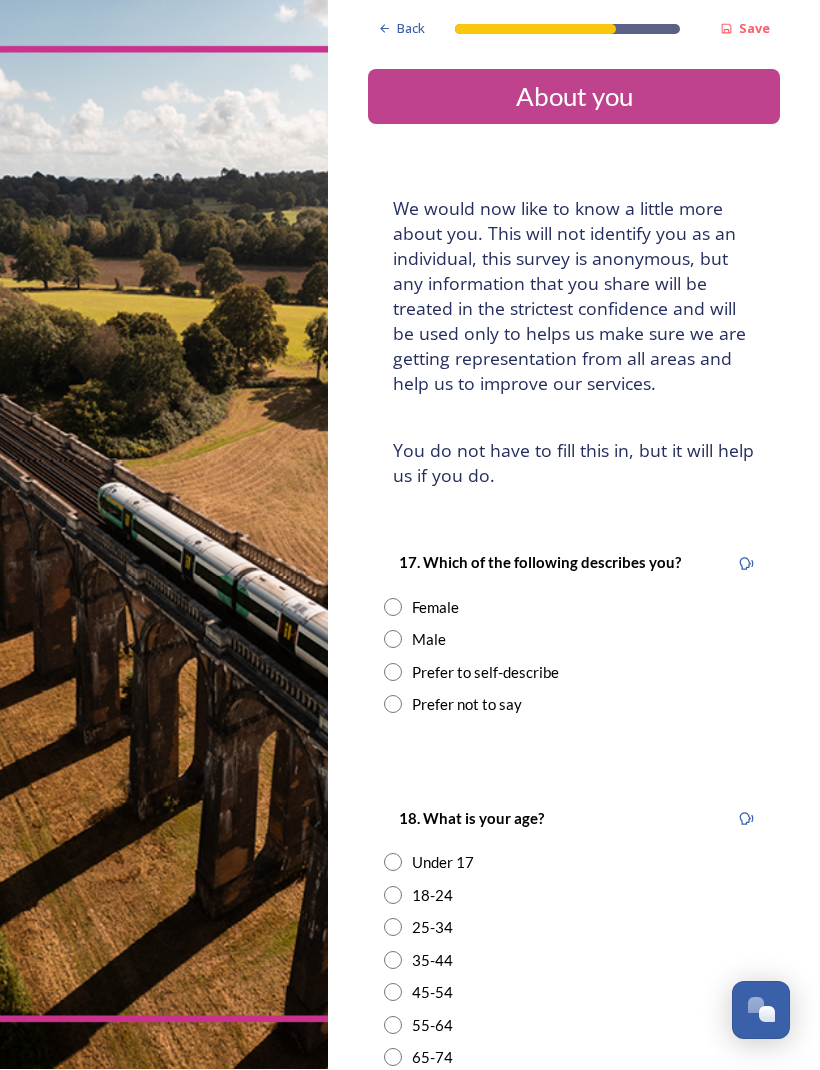 click at bounding box center [393, 608] 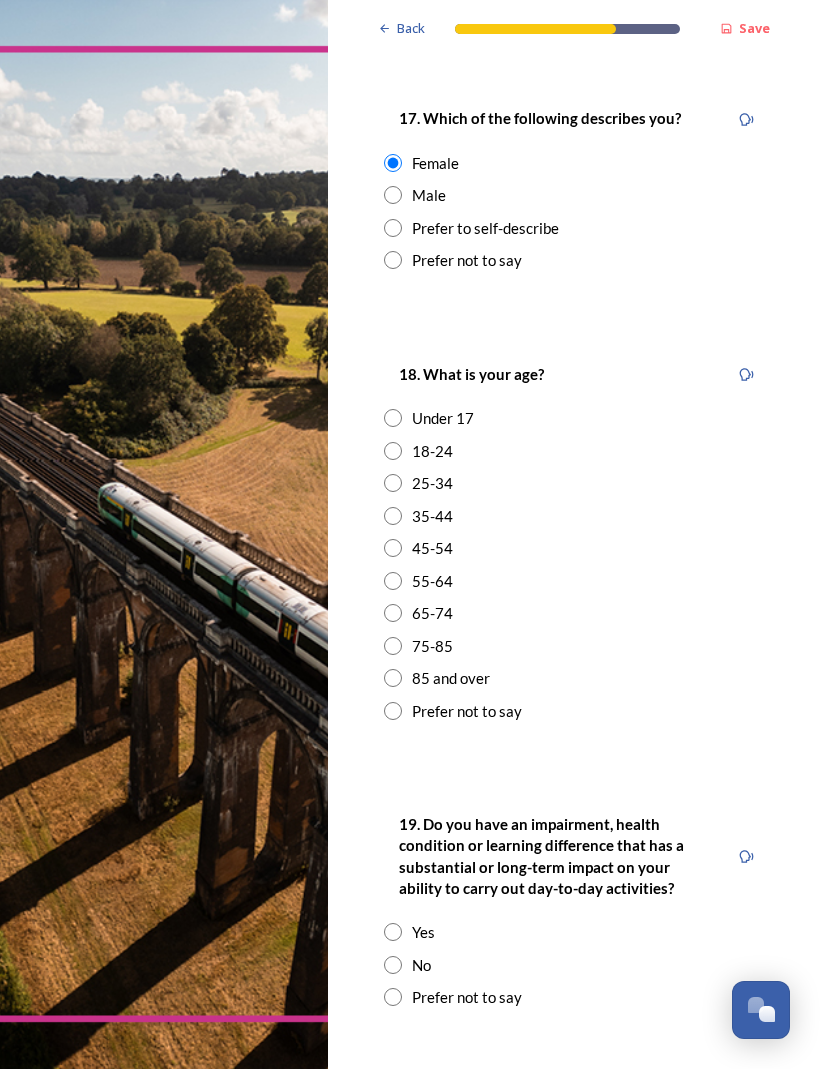 scroll, scrollTop: 446, scrollLeft: 0, axis: vertical 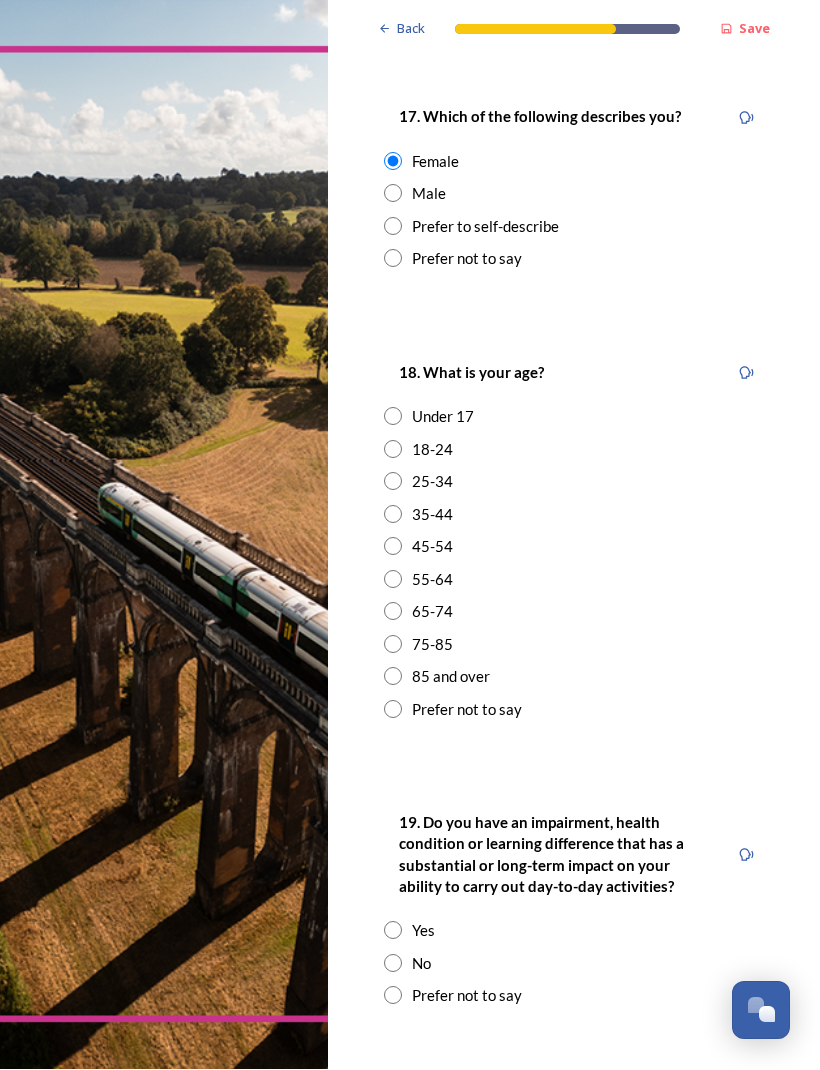 click at bounding box center [393, 612] 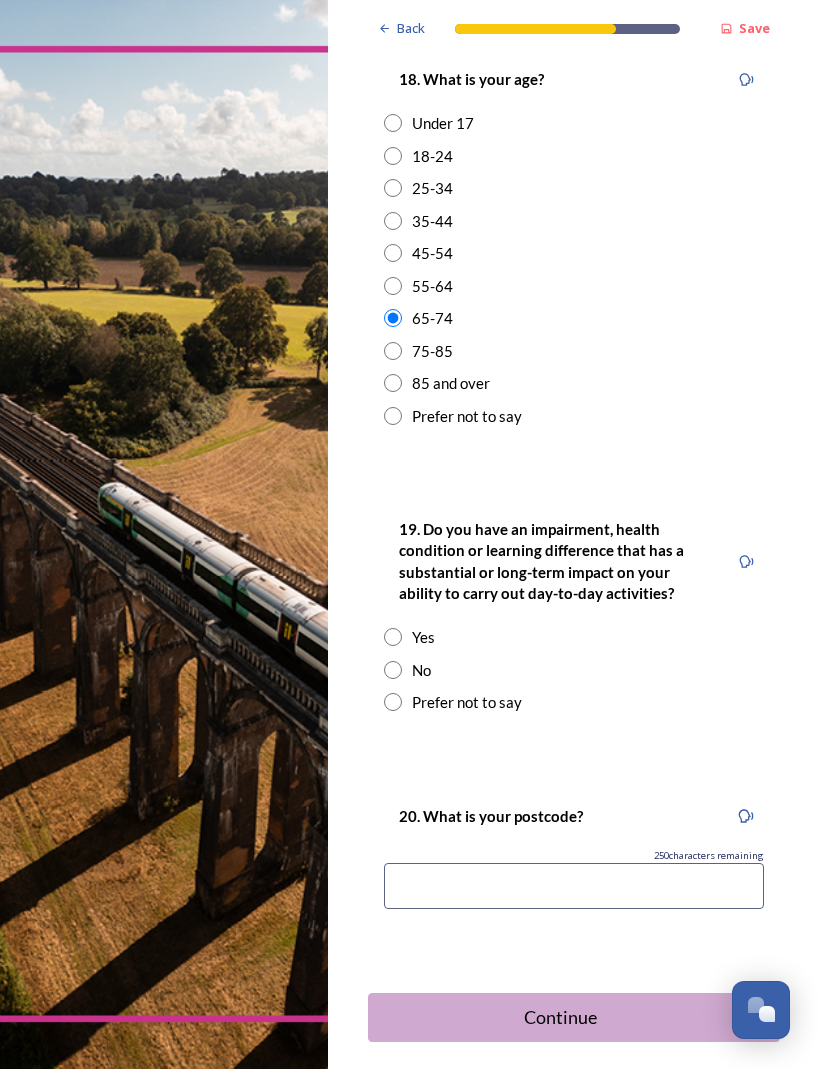 scroll, scrollTop: 738, scrollLeft: 0, axis: vertical 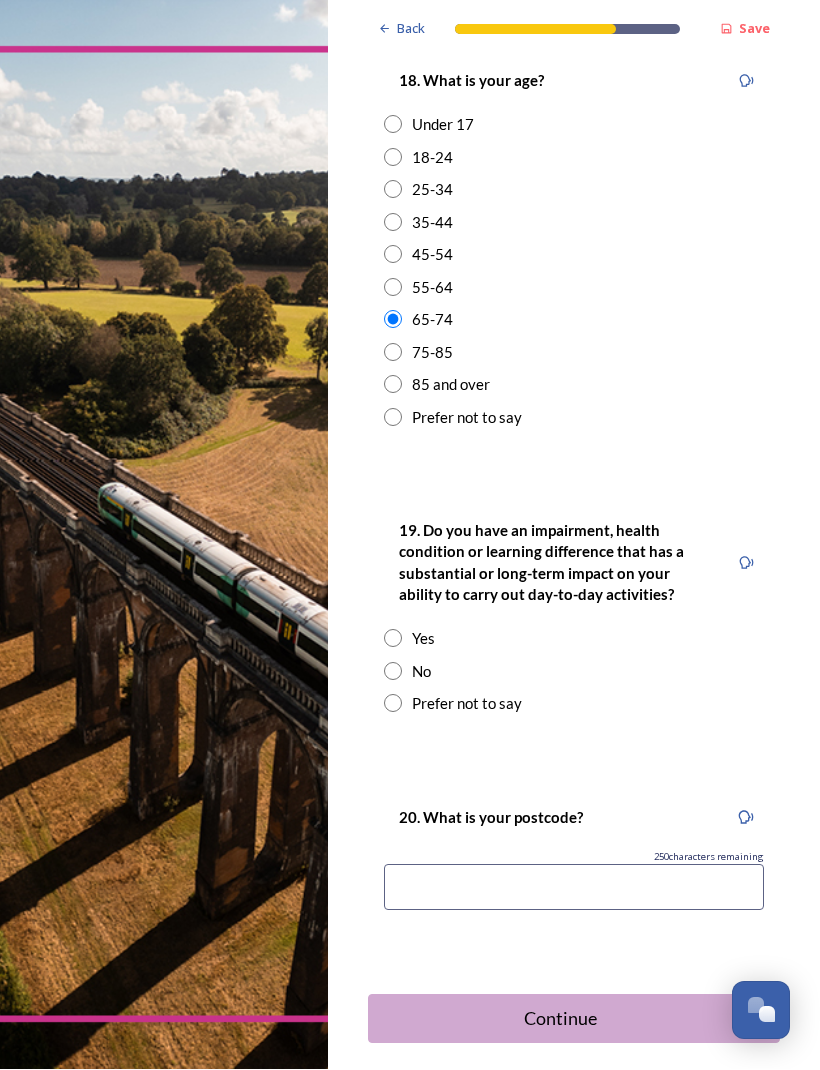click at bounding box center [393, 639] 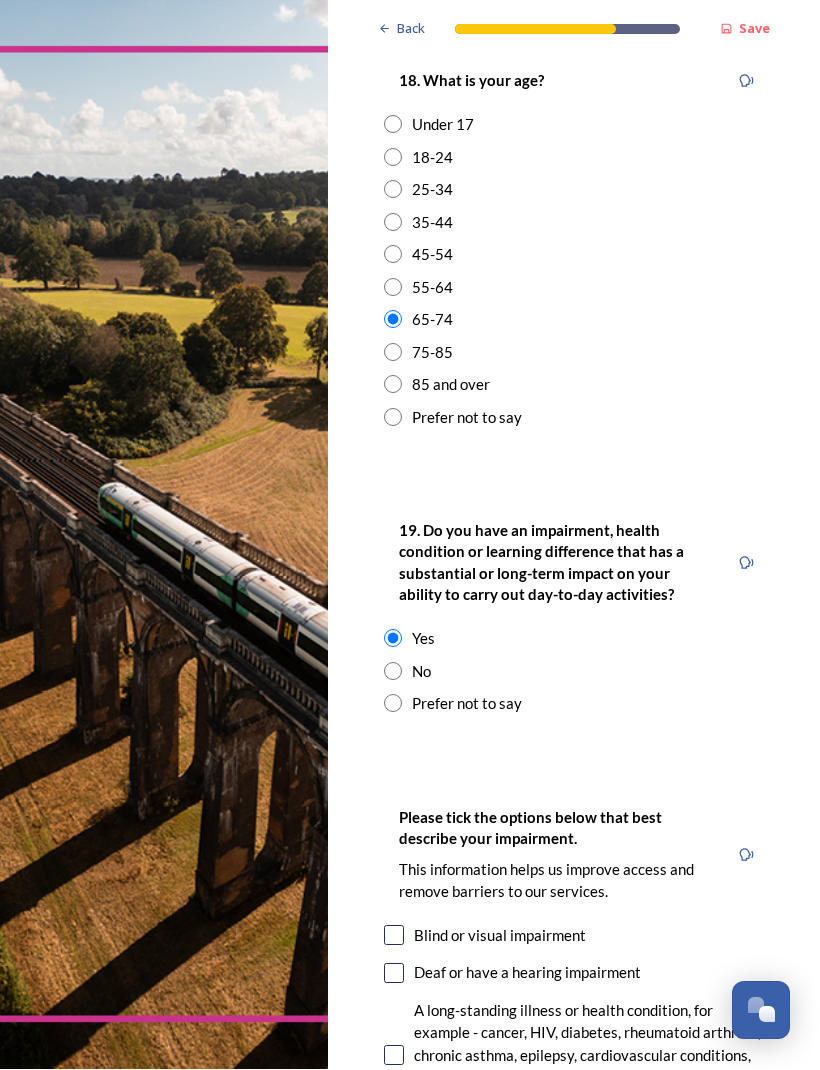 click at bounding box center (393, 639) 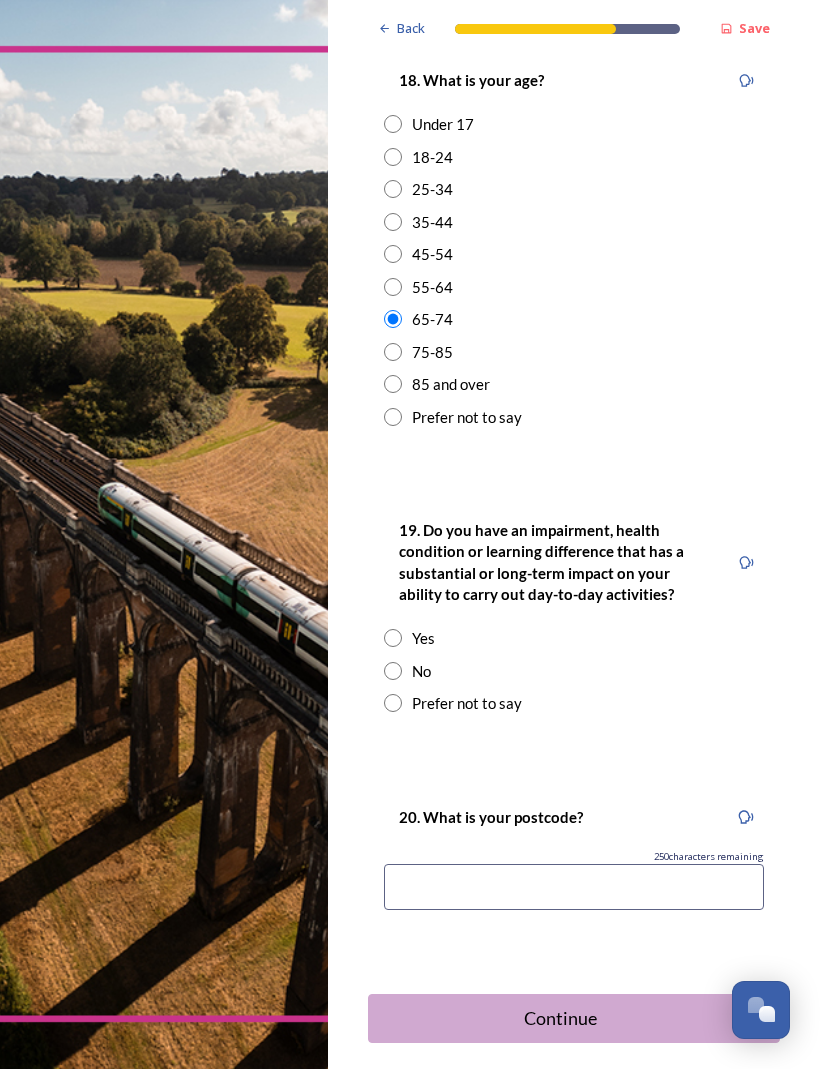 click at bounding box center [393, 704] 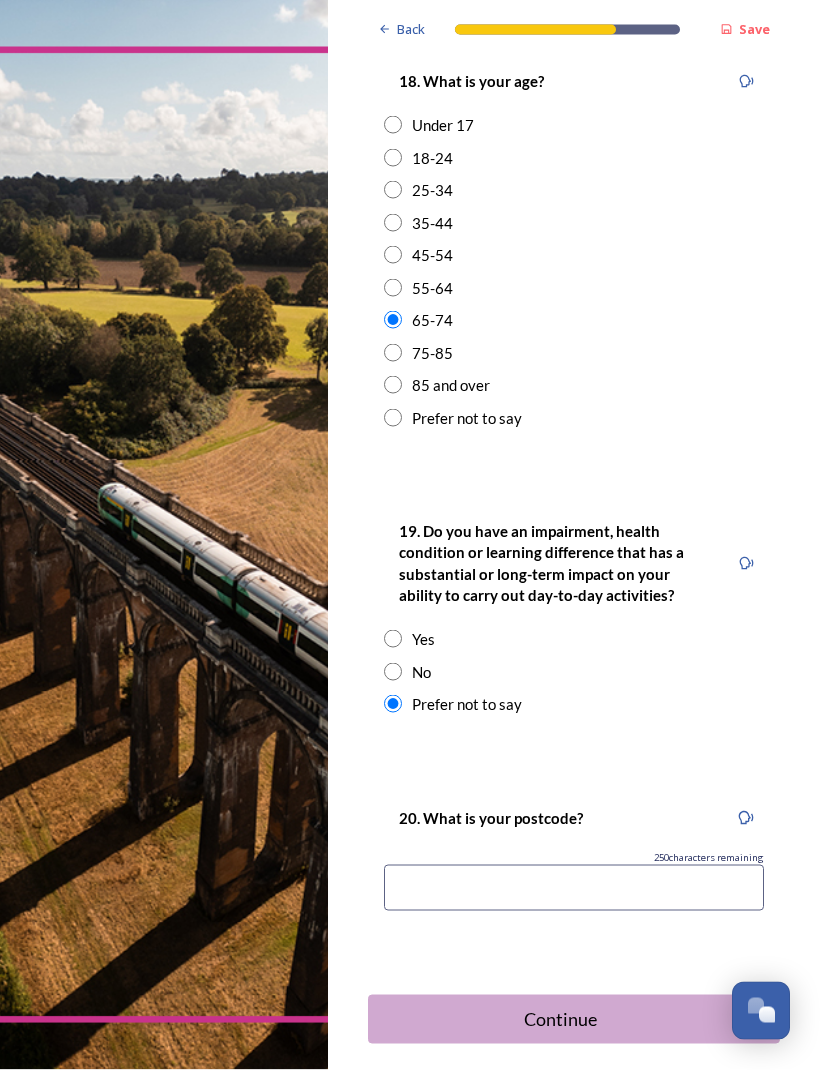 click at bounding box center (574, 888) 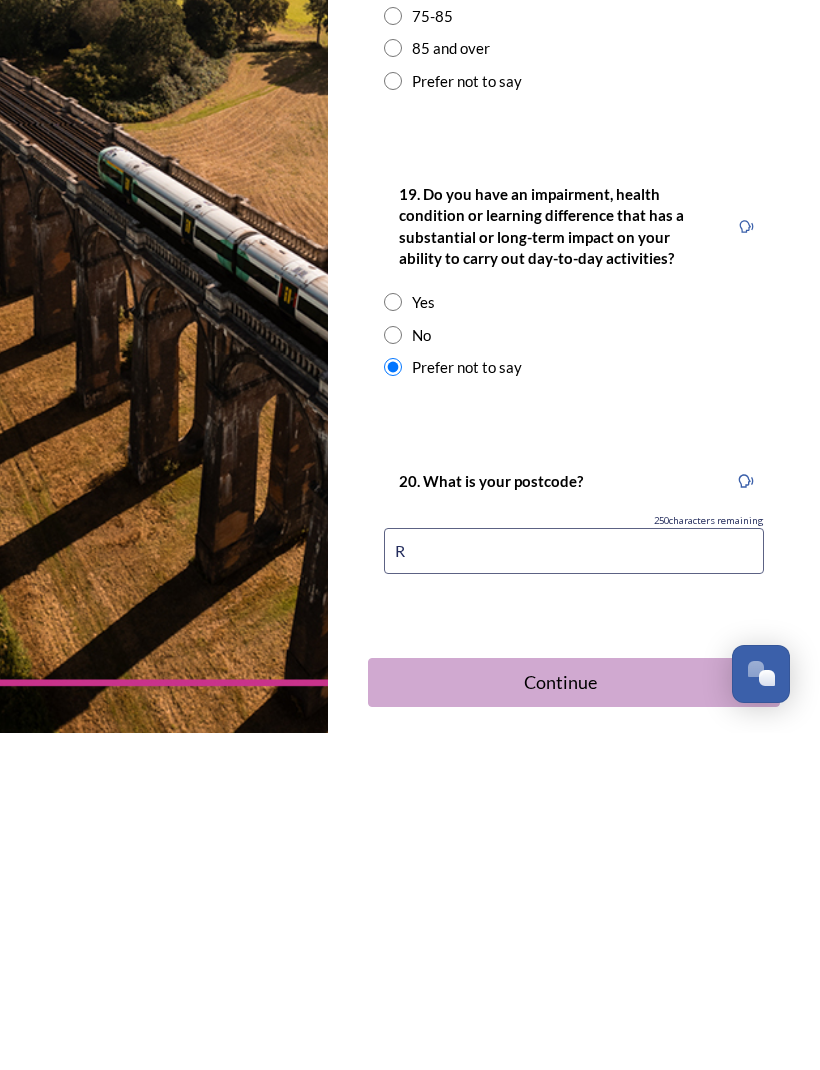scroll, scrollTop: 66, scrollLeft: 0, axis: vertical 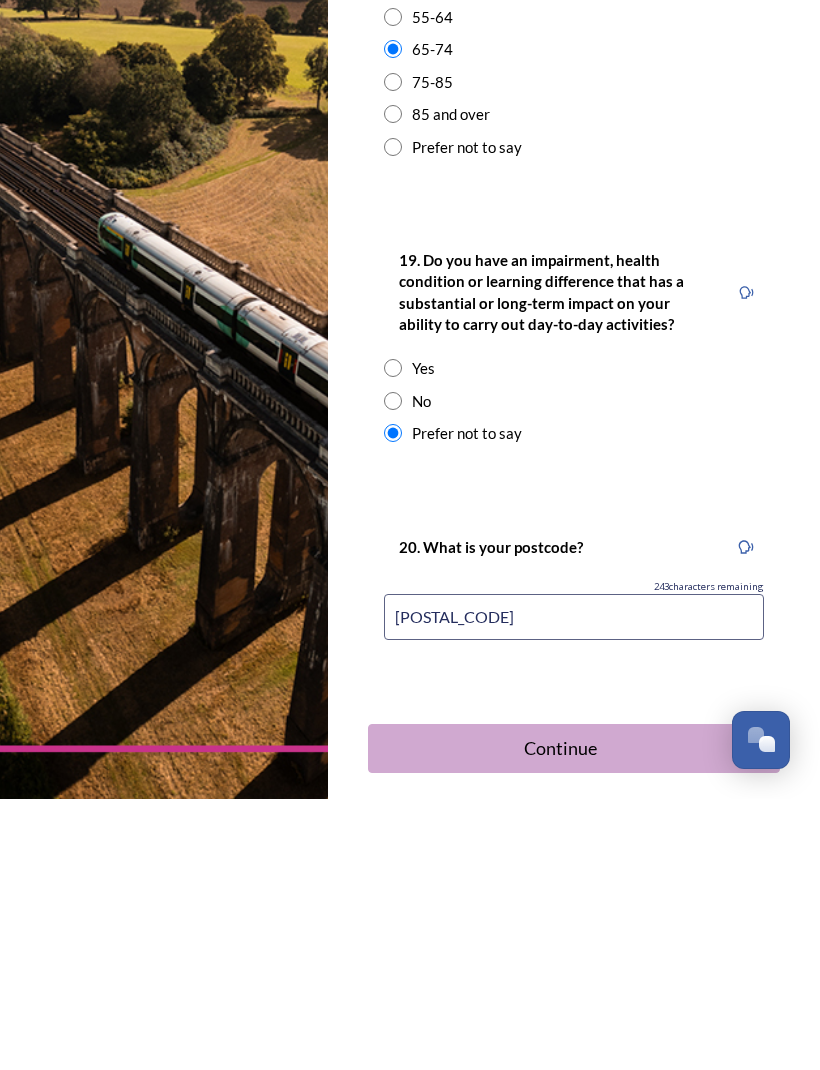 type on "[POSTAL_CODE]" 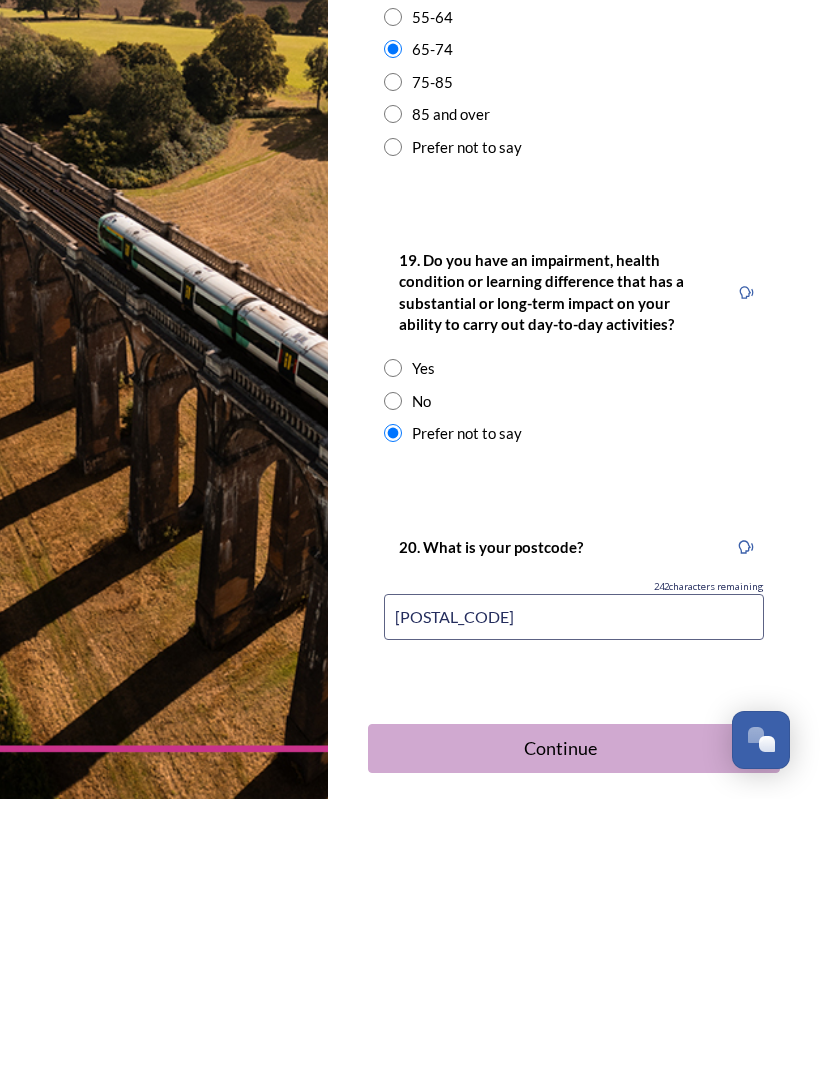 click on "Continue" at bounding box center [560, 1019] 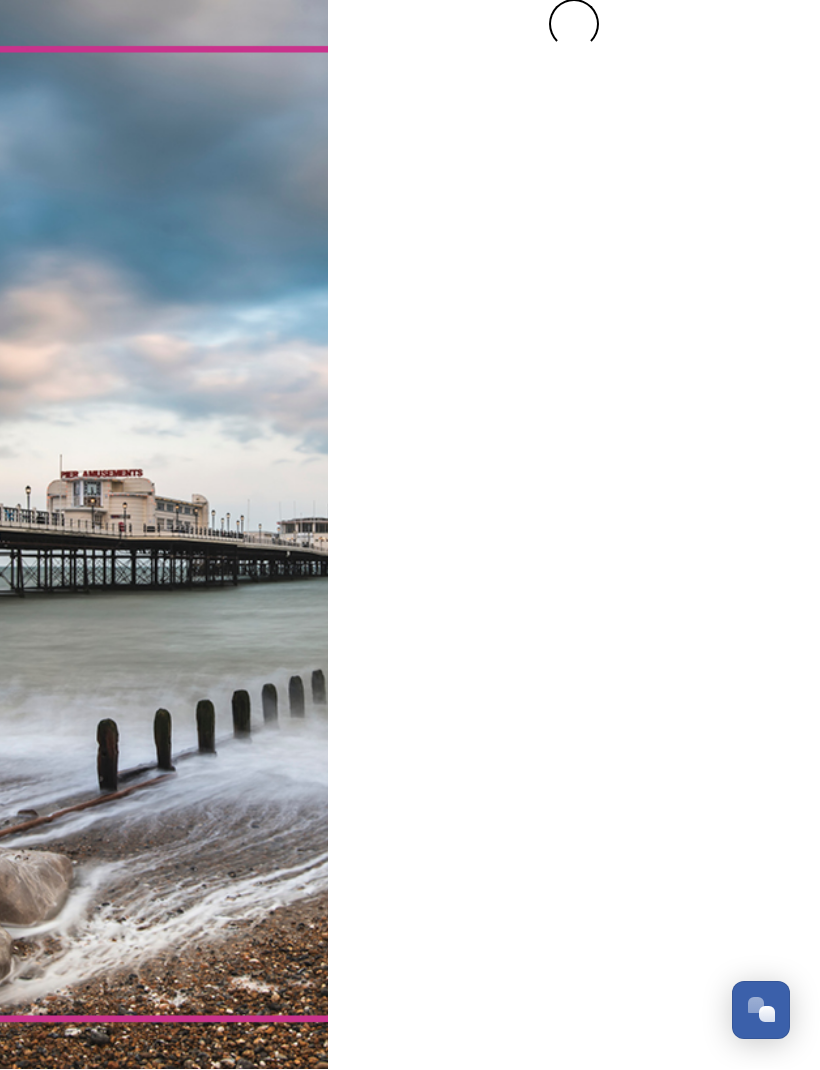 scroll, scrollTop: 0, scrollLeft: 0, axis: both 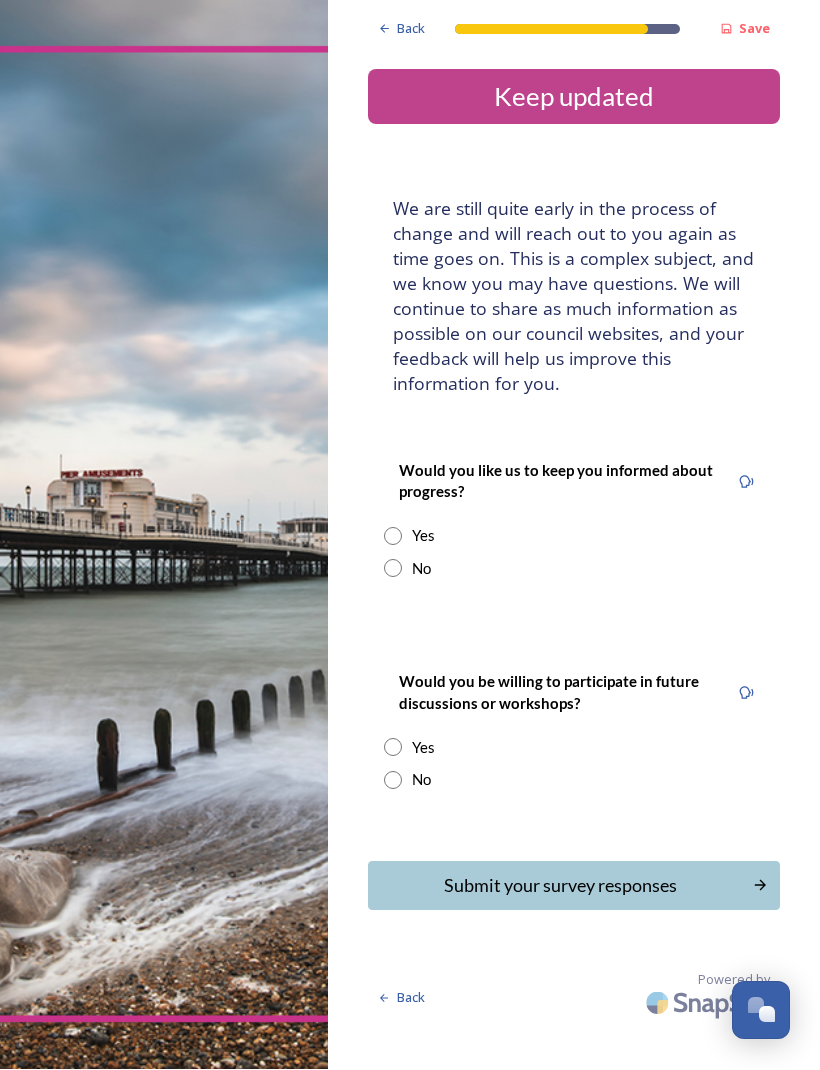 click on "Would you like us to keep you informed about progress? Yes No" at bounding box center [574, 520] 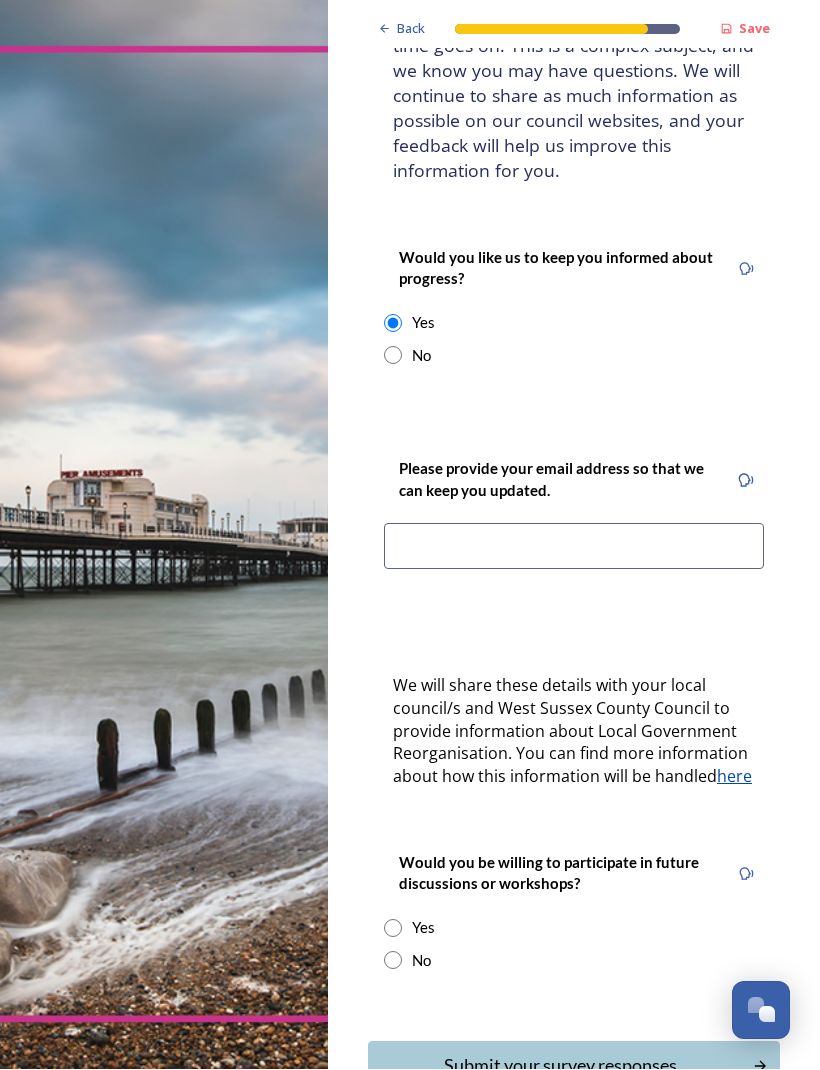 scroll, scrollTop: 213, scrollLeft: 0, axis: vertical 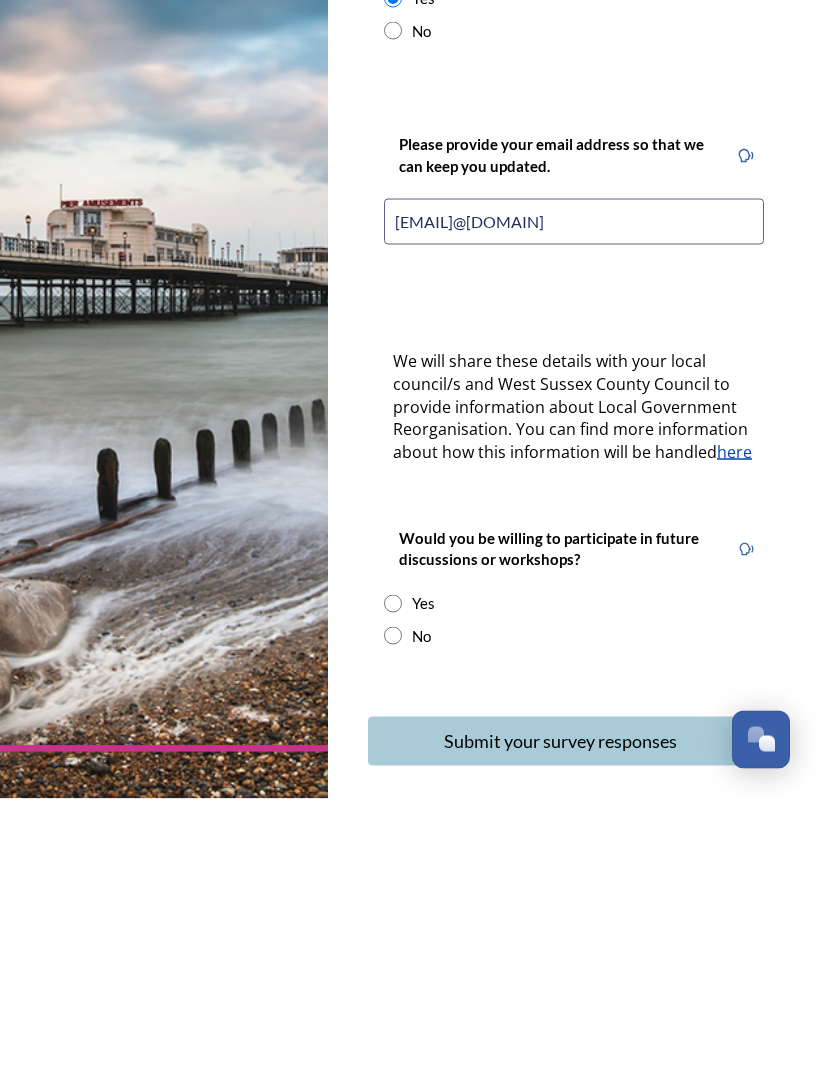 type on "[EMAIL]@[DOMAIN]" 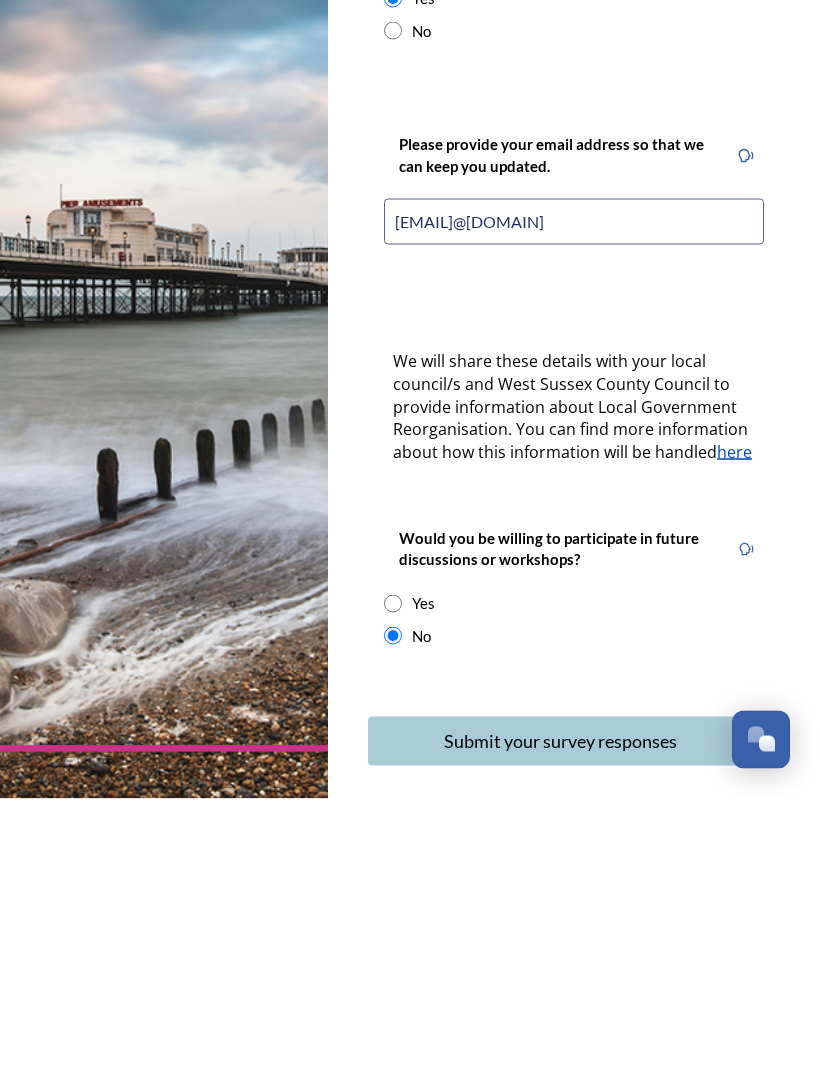 scroll, scrollTop: 0, scrollLeft: 0, axis: both 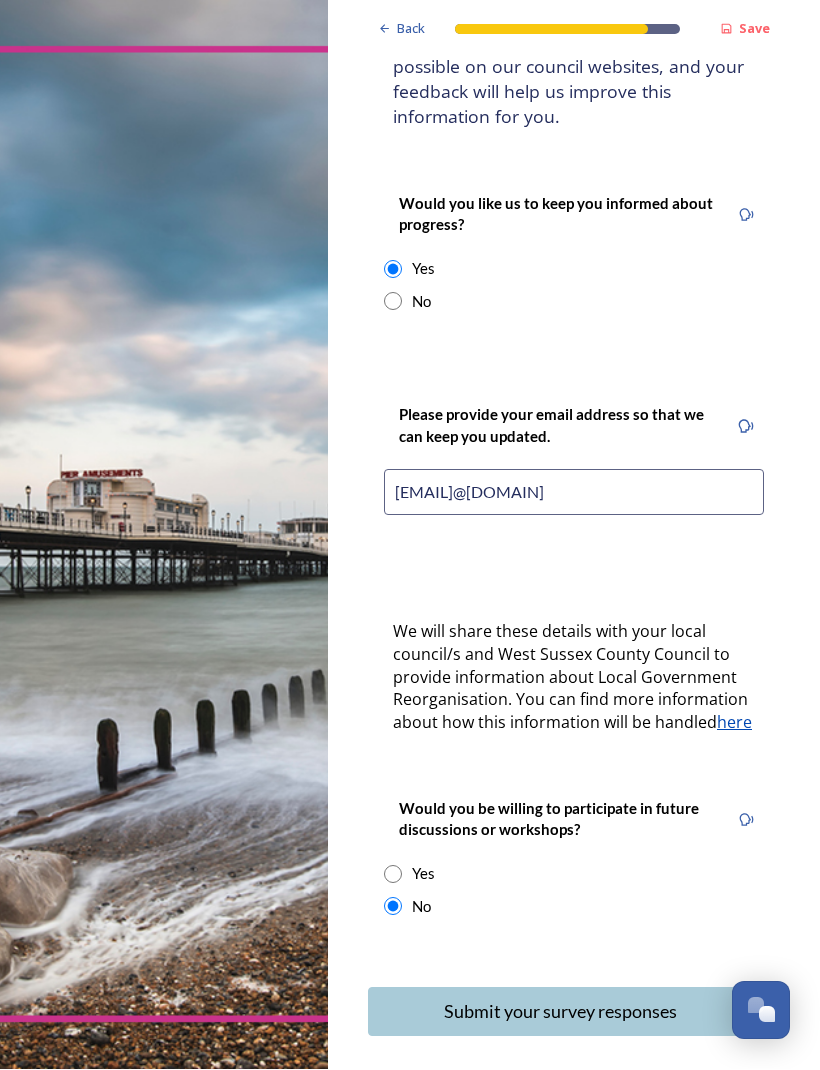 click on "Submit your survey responses" at bounding box center [560, 1012] 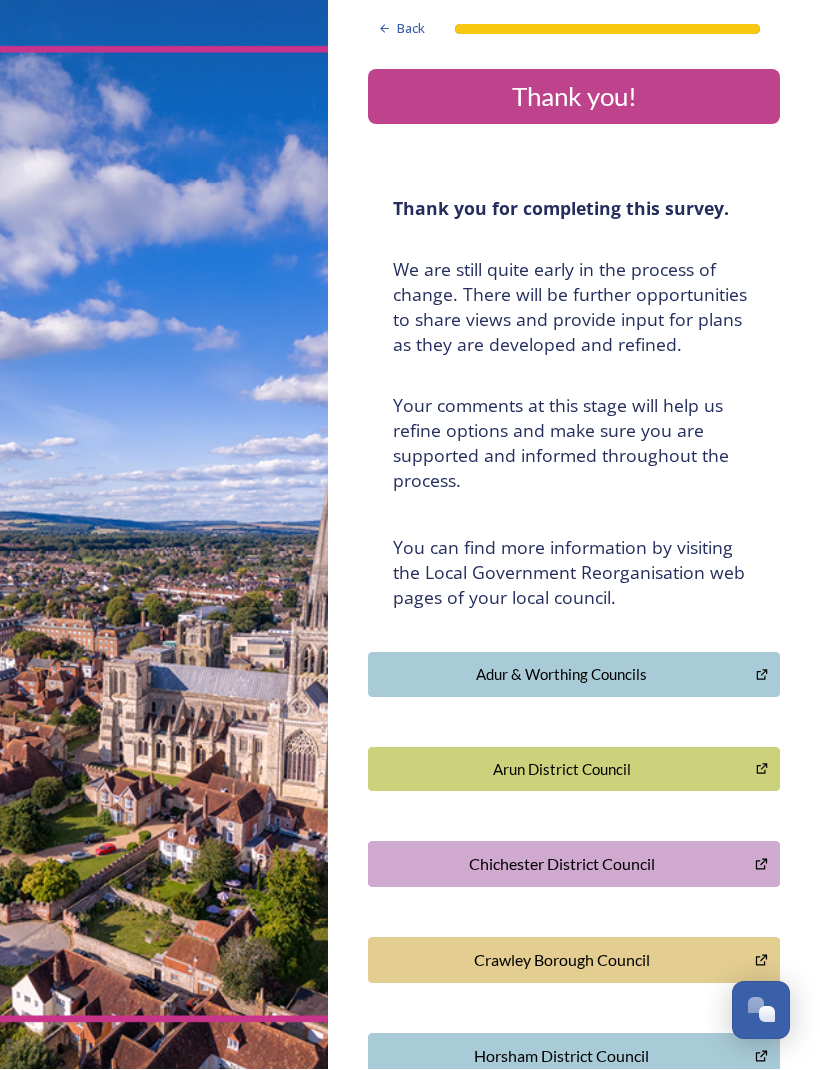 scroll, scrollTop: 0, scrollLeft: 0, axis: both 